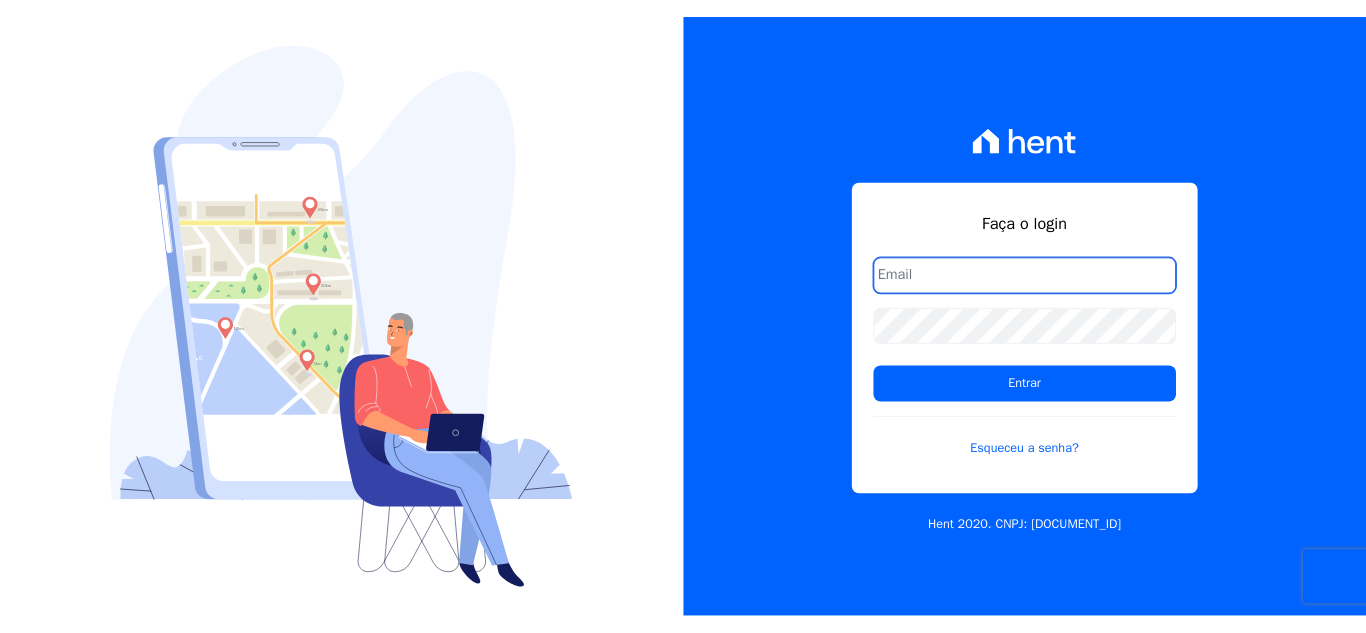 scroll, scrollTop: 0, scrollLeft: 0, axis: both 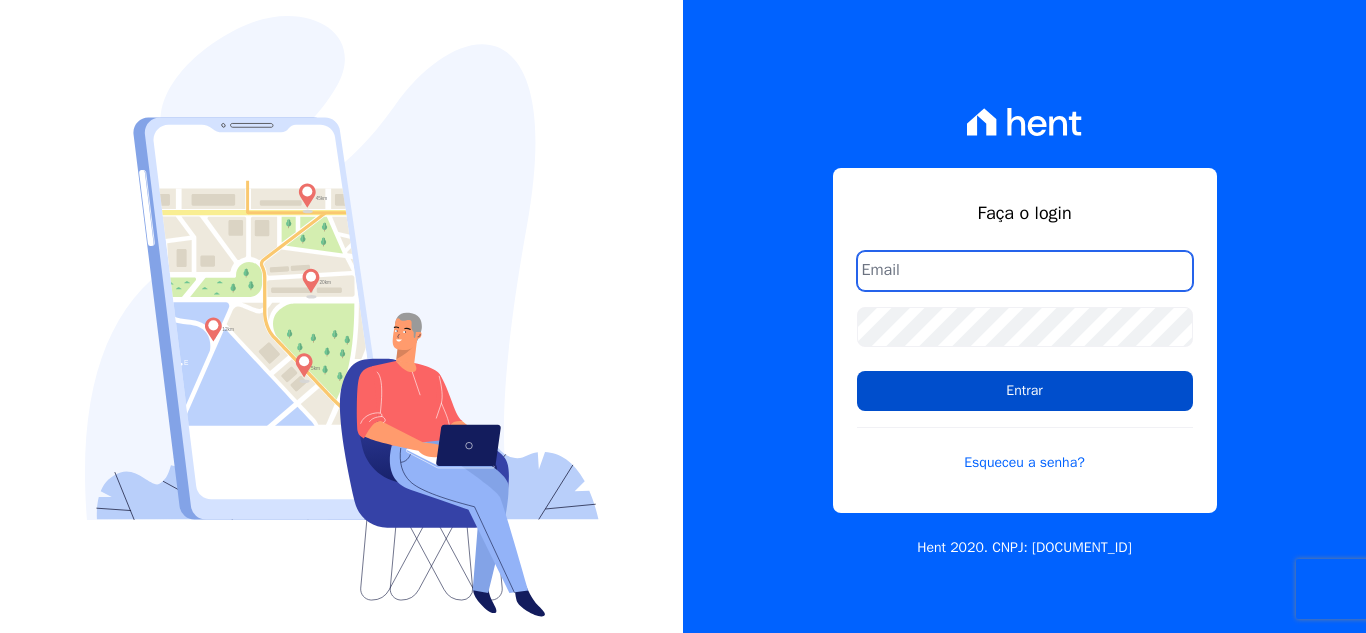 type on "[EMAIL]" 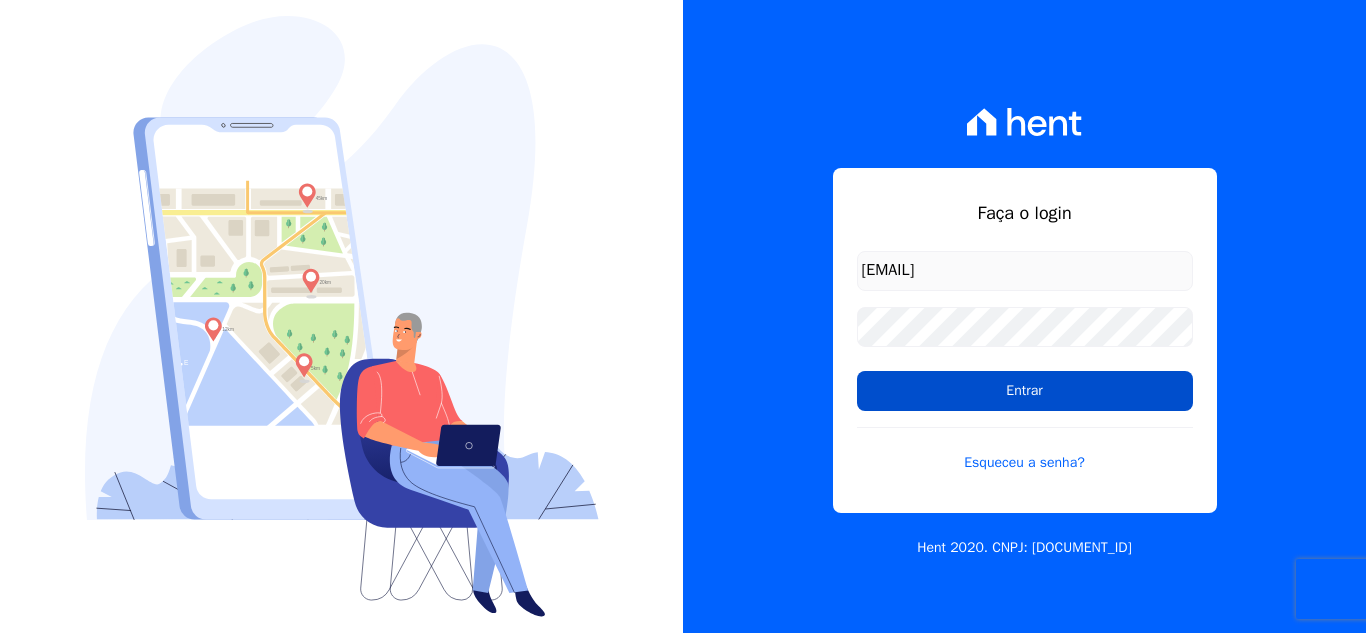 click on "Entrar" at bounding box center (1025, 391) 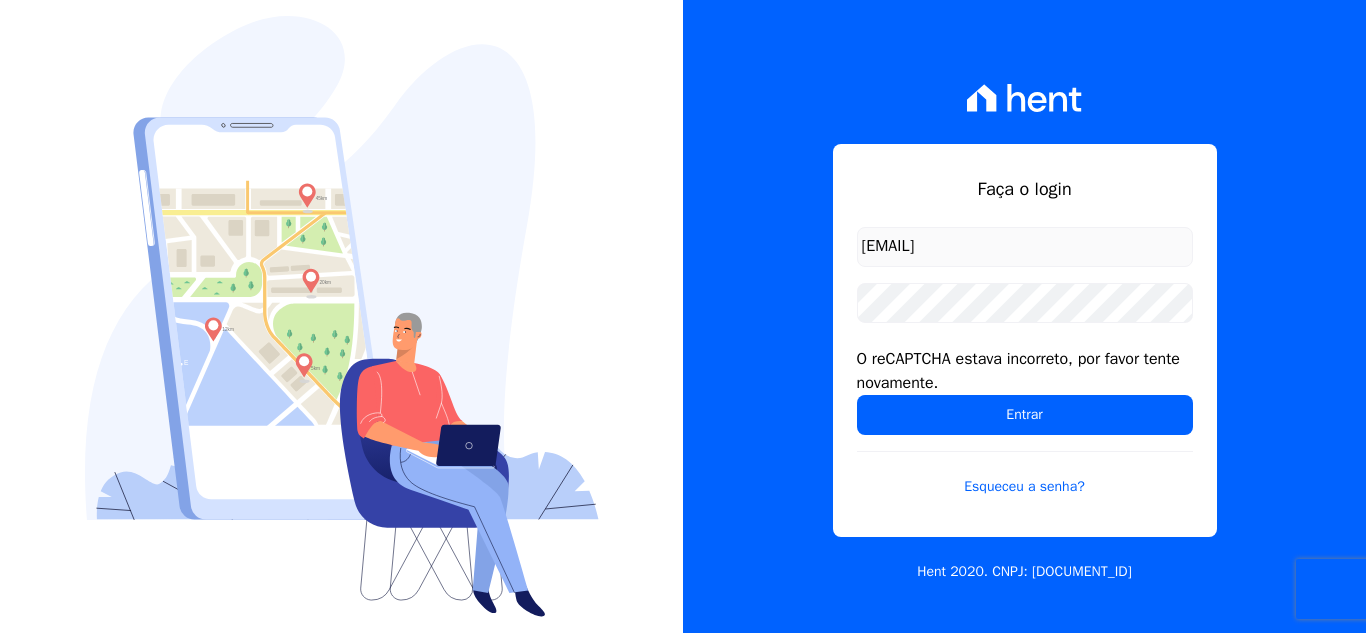 scroll, scrollTop: 0, scrollLeft: 0, axis: both 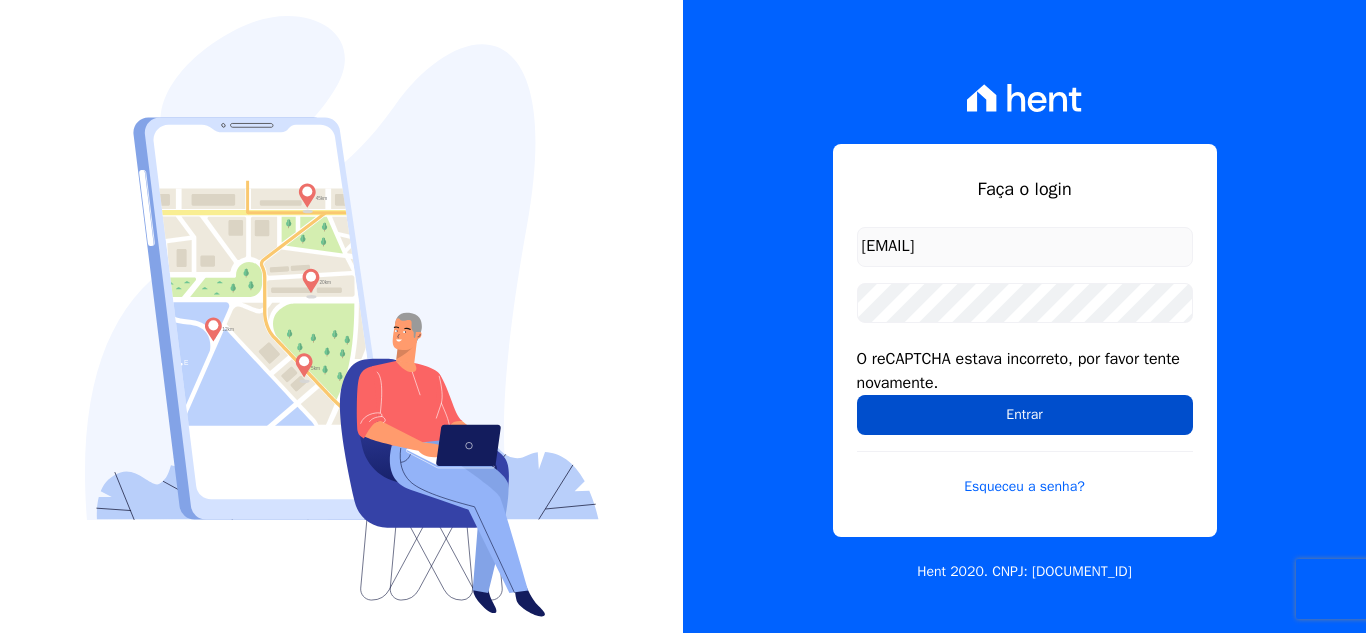 click on "Entrar" at bounding box center [1025, 415] 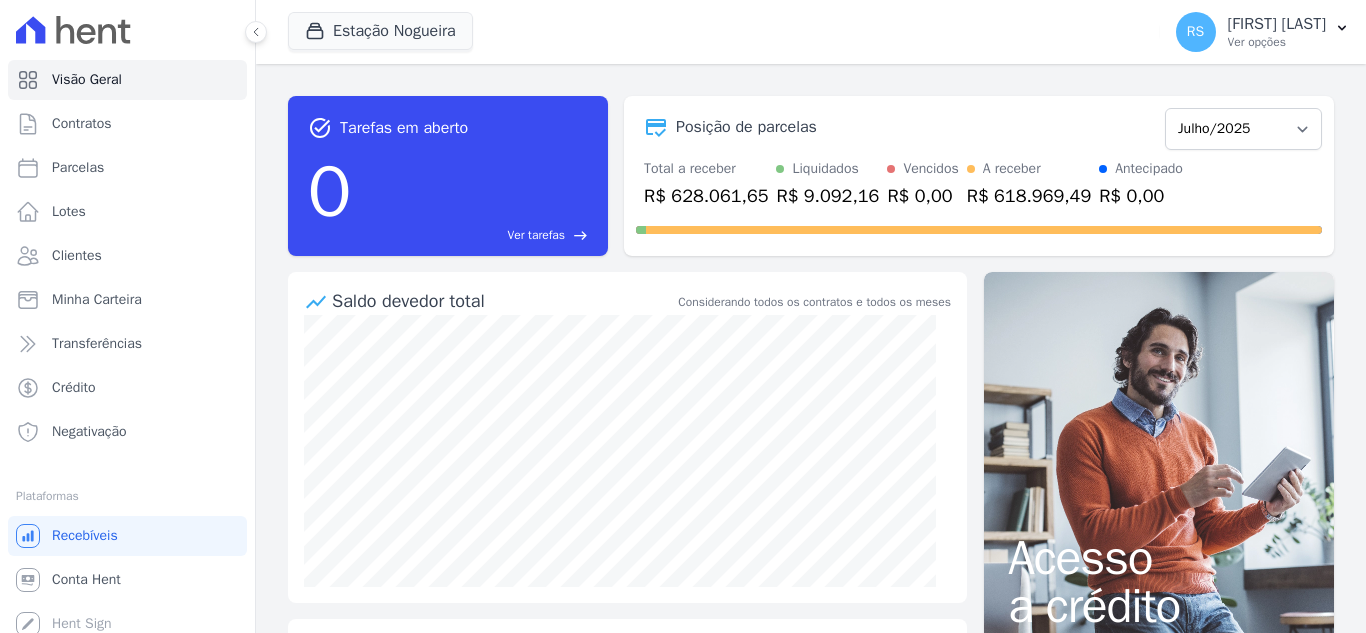 scroll, scrollTop: 0, scrollLeft: 0, axis: both 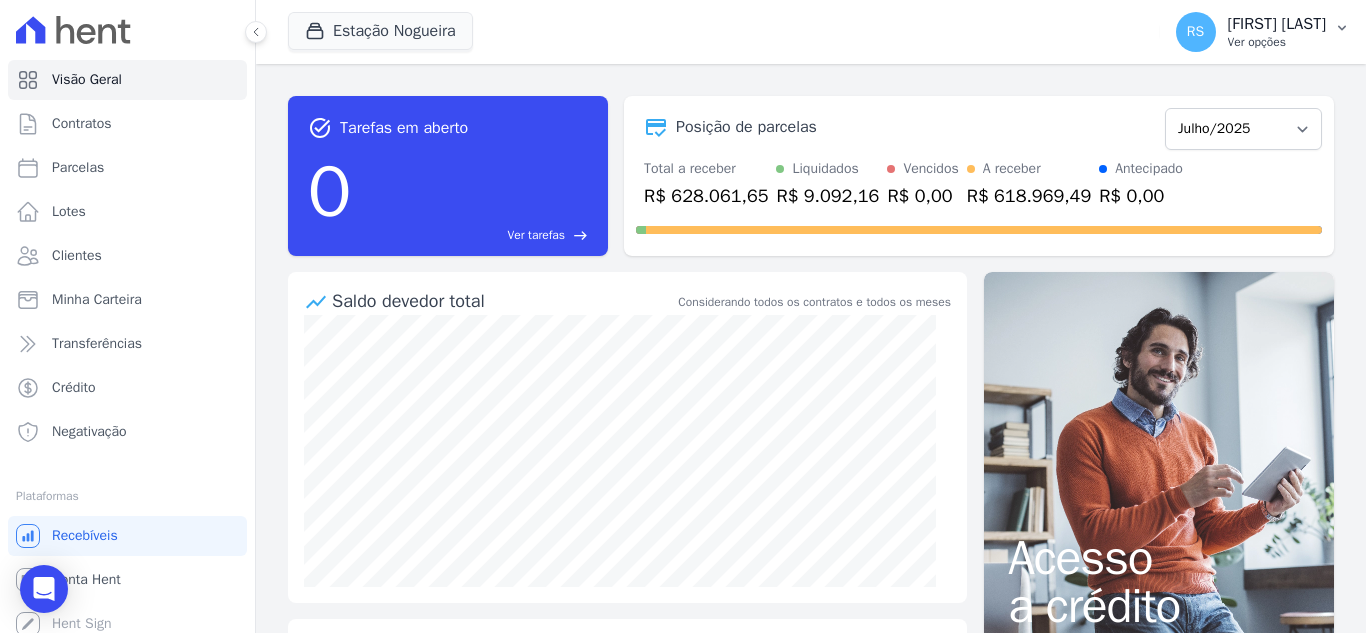 click on "Ver opções" at bounding box center (1277, 42) 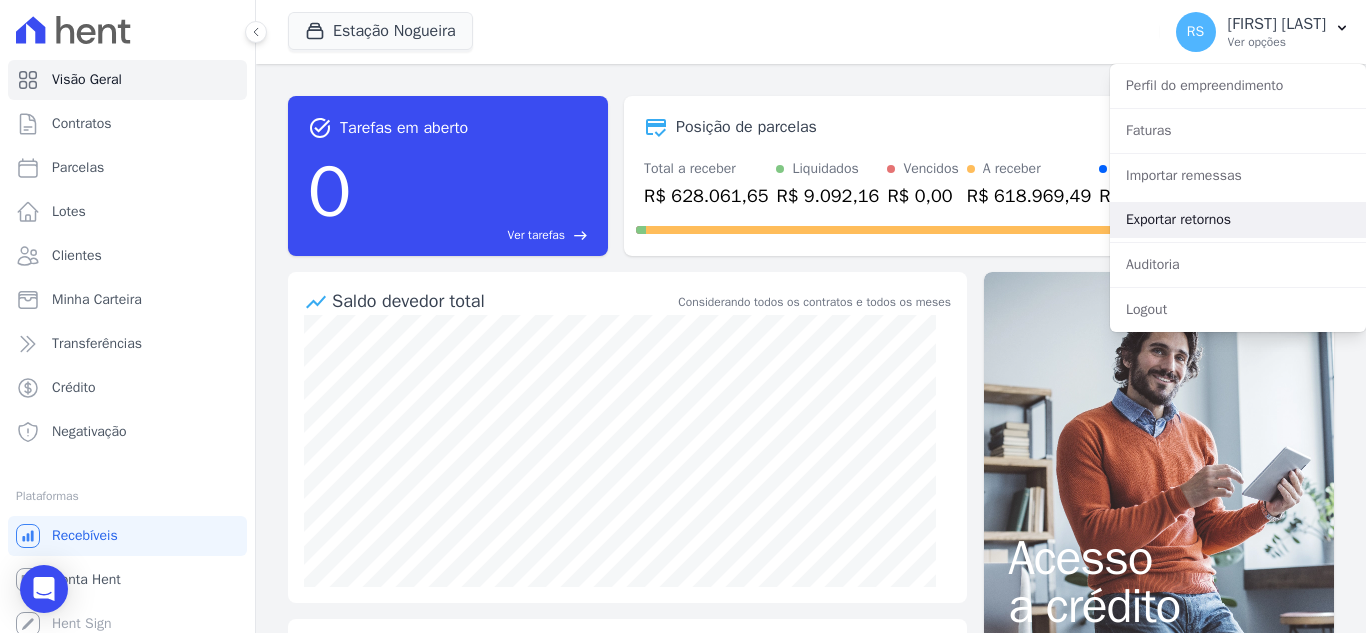 click on "Exportar retornos" at bounding box center (1238, 220) 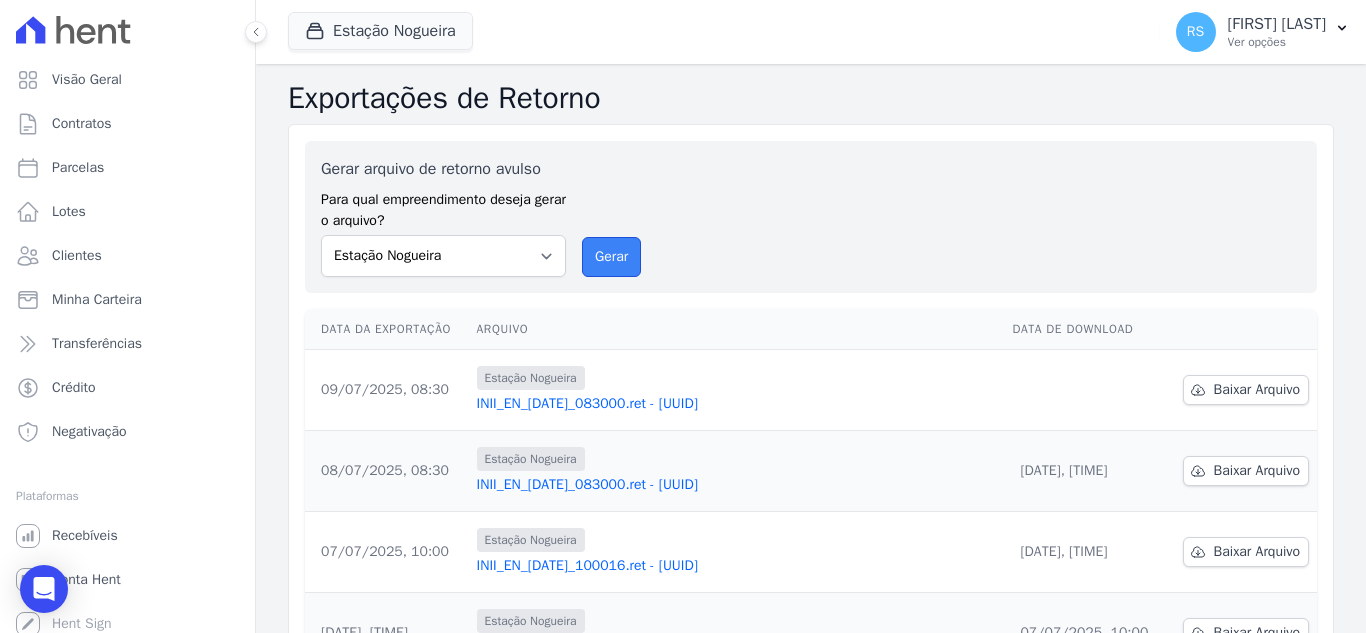 click on "Gerar" at bounding box center [611, 257] 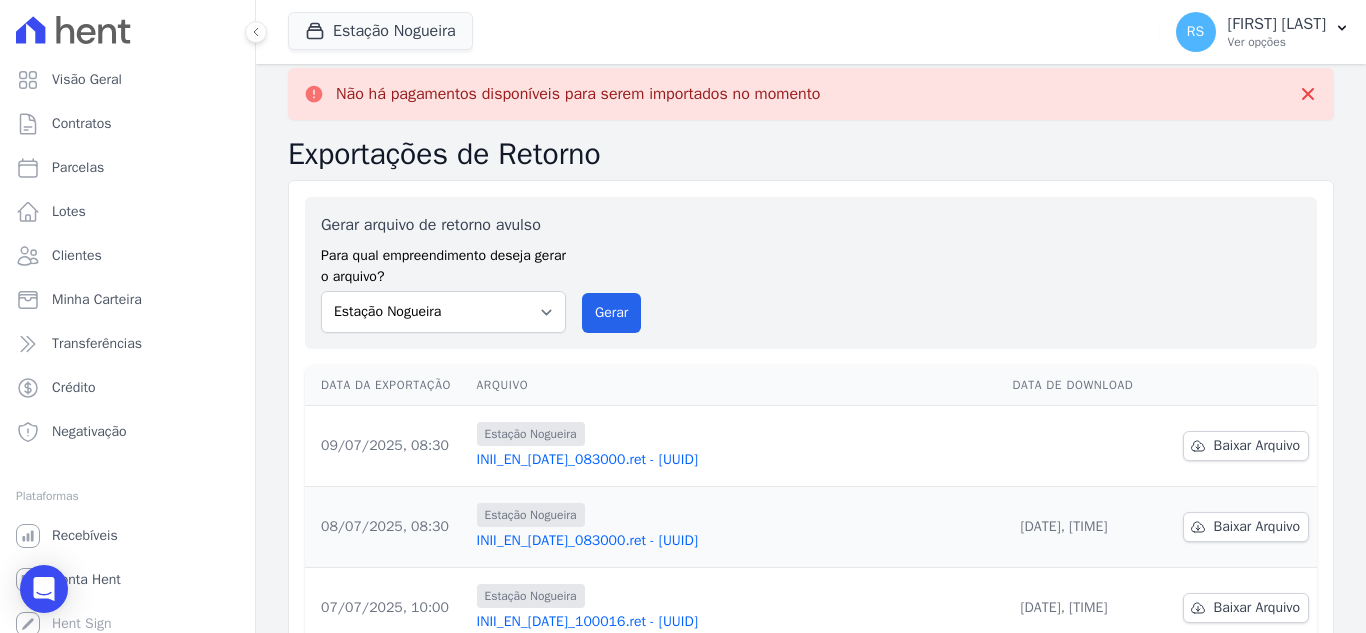 scroll, scrollTop: 0, scrollLeft: 0, axis: both 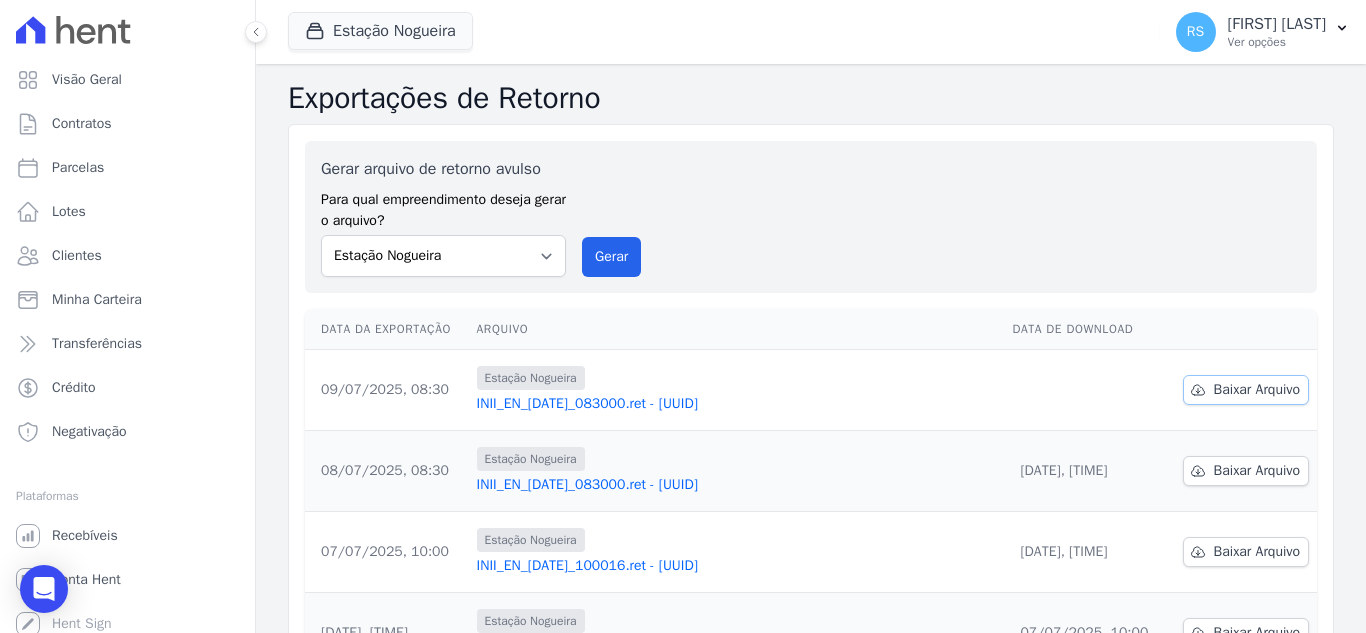 click at bounding box center (1197, 390) 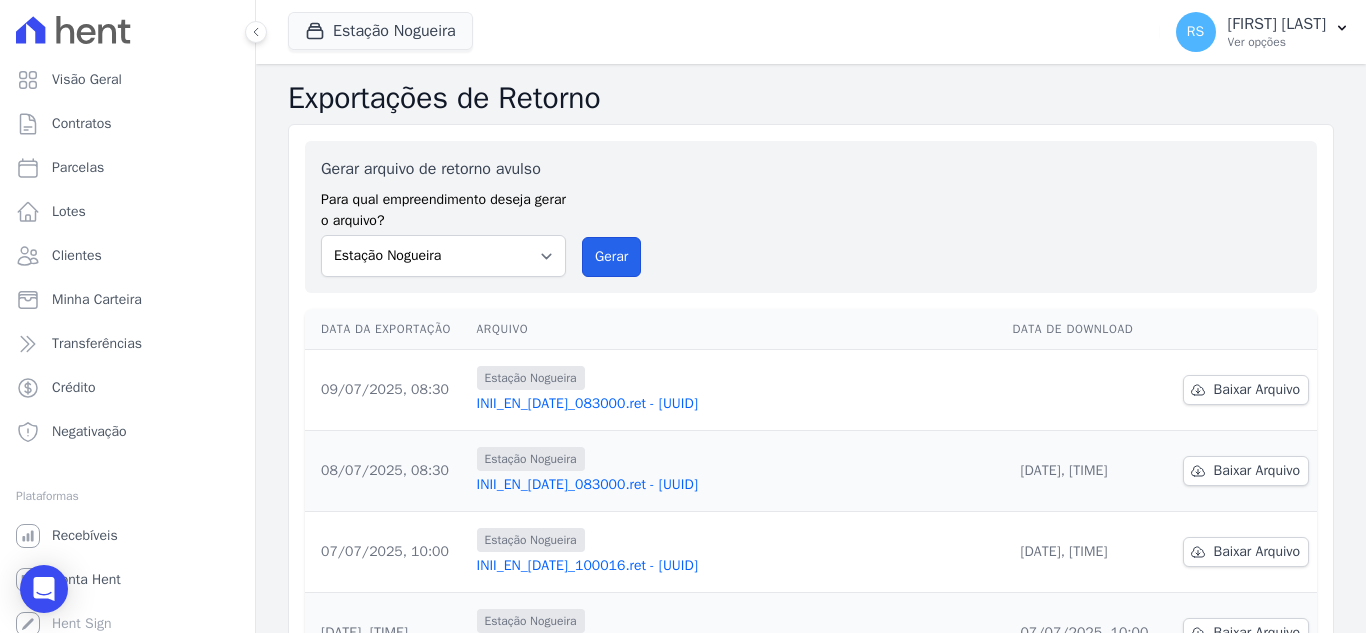 drag, startPoint x: 590, startPoint y: 255, endPoint x: 740, endPoint y: 181, distance: 167.26027 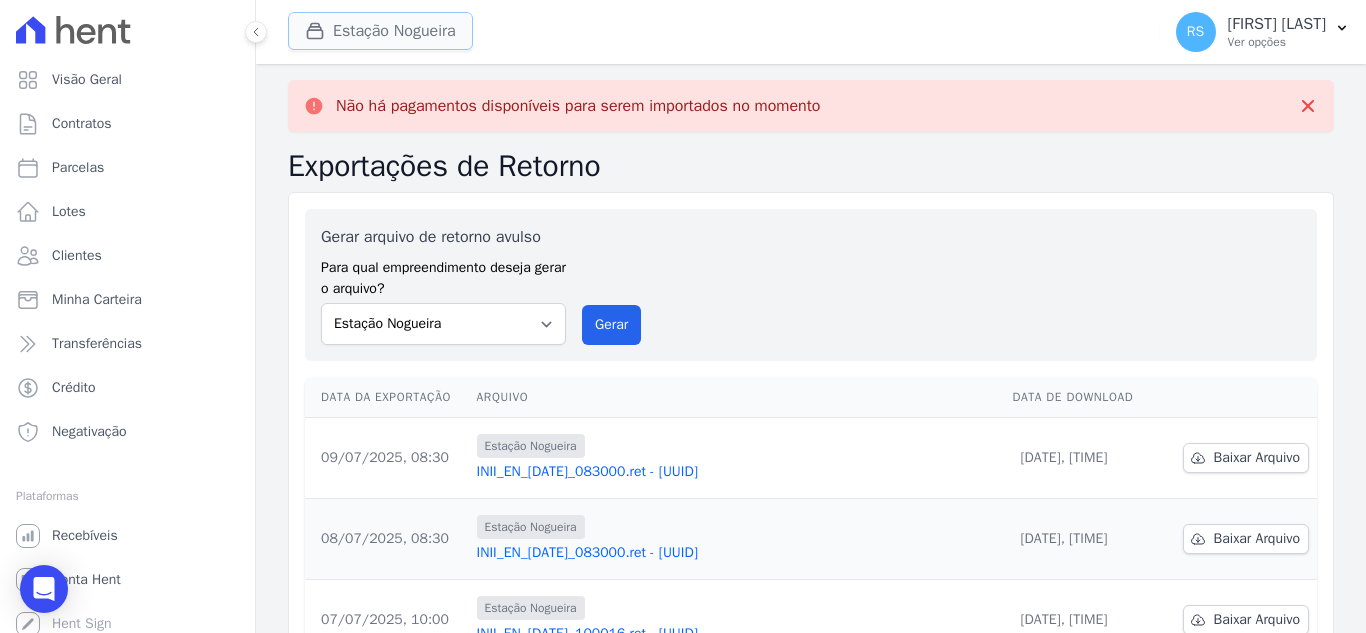 click on "Estação Nogueira" at bounding box center (380, 31) 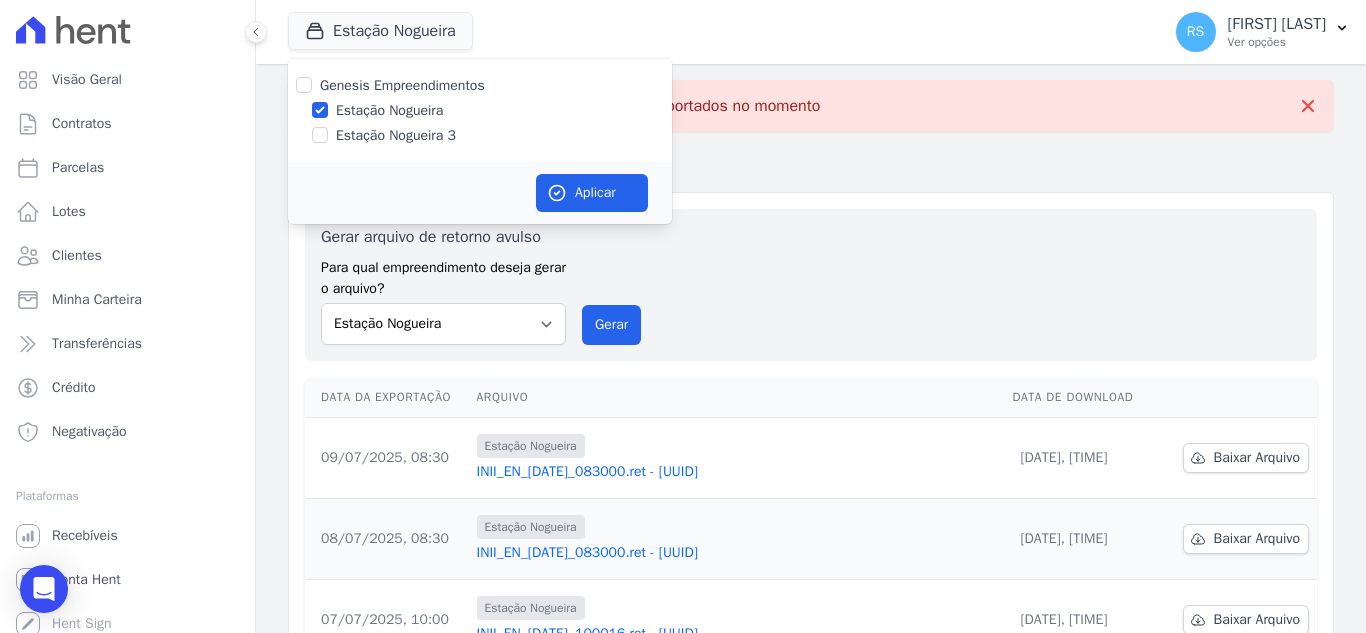 drag, startPoint x: 425, startPoint y: 129, endPoint x: 418, endPoint y: 119, distance: 12.206555 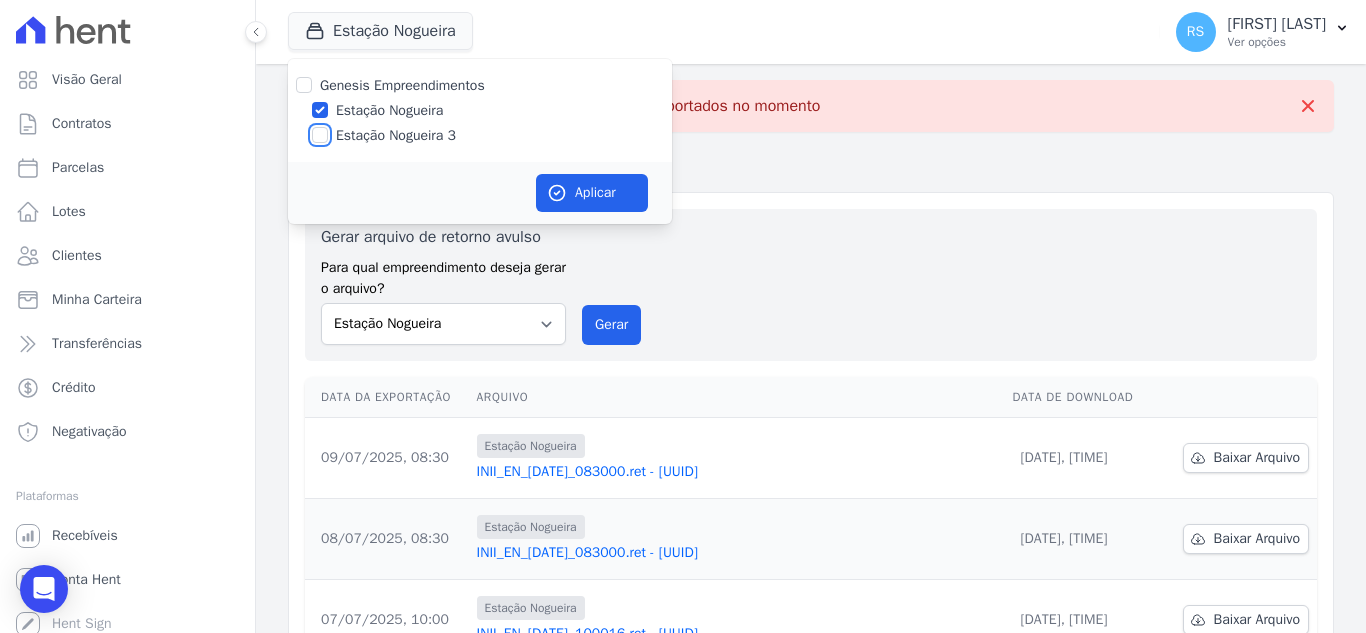 click on "Estação Nogueira 3" at bounding box center (320, 135) 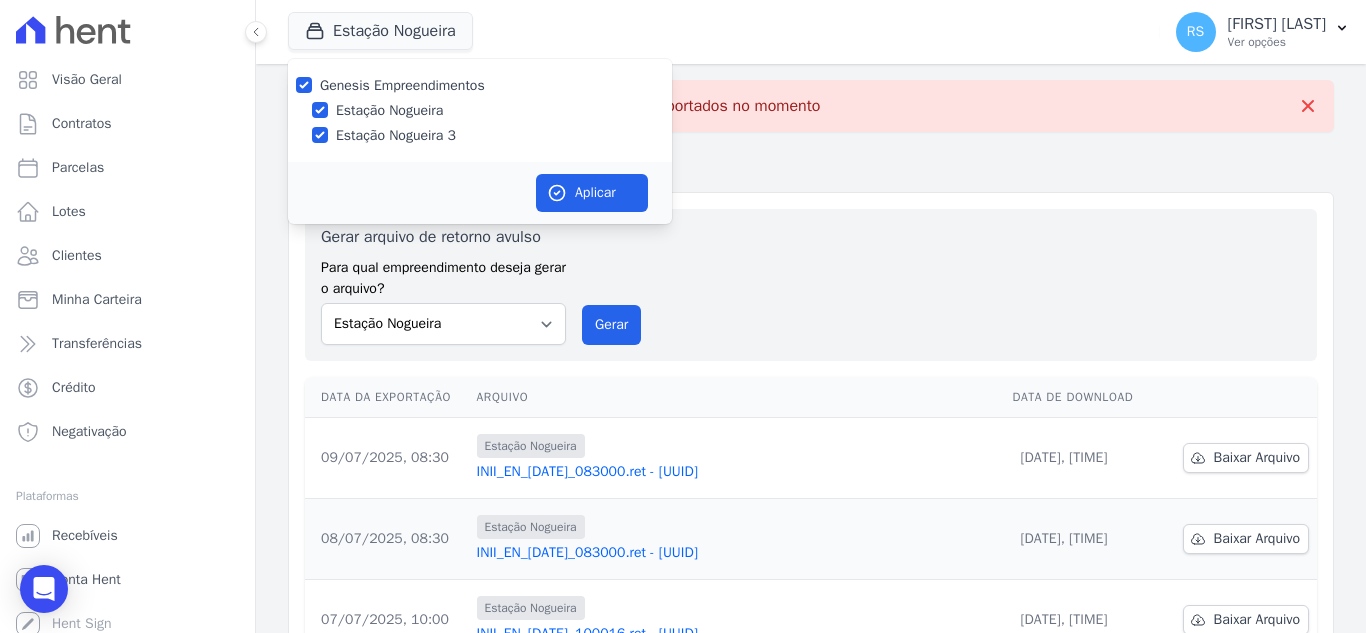 click on "Estação Nogueira" at bounding box center [389, 110] 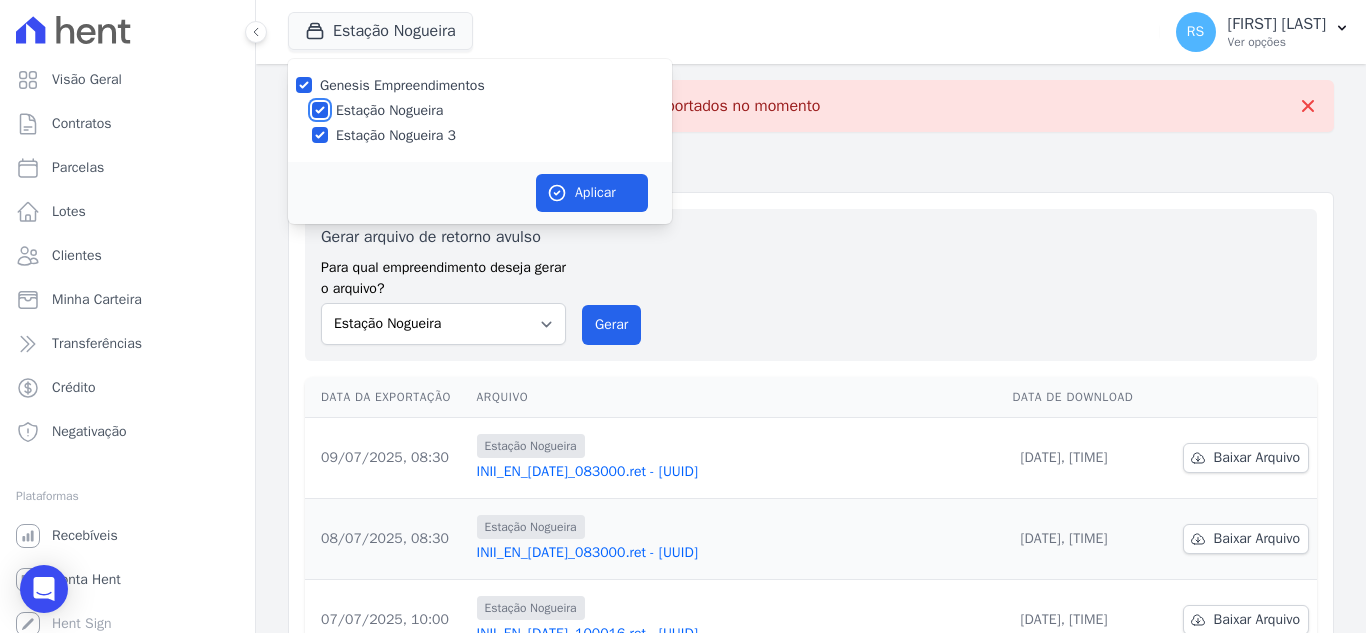click on "Estação Nogueira" at bounding box center (320, 110) 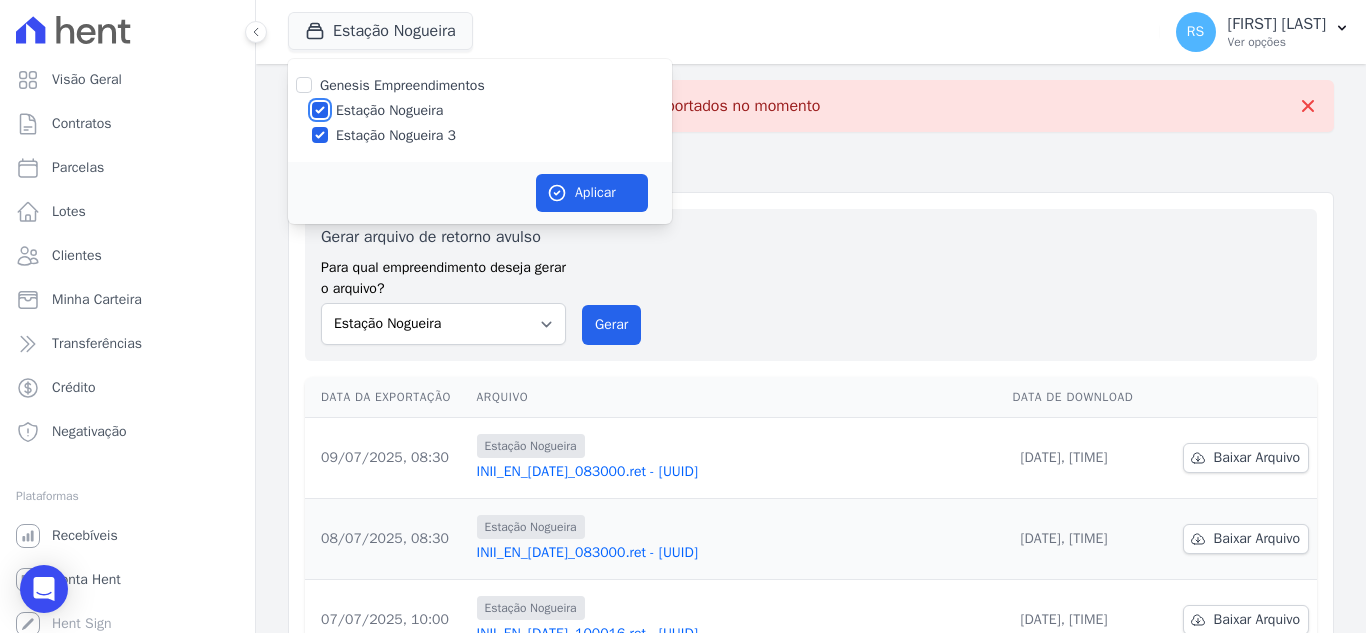 checkbox on "false" 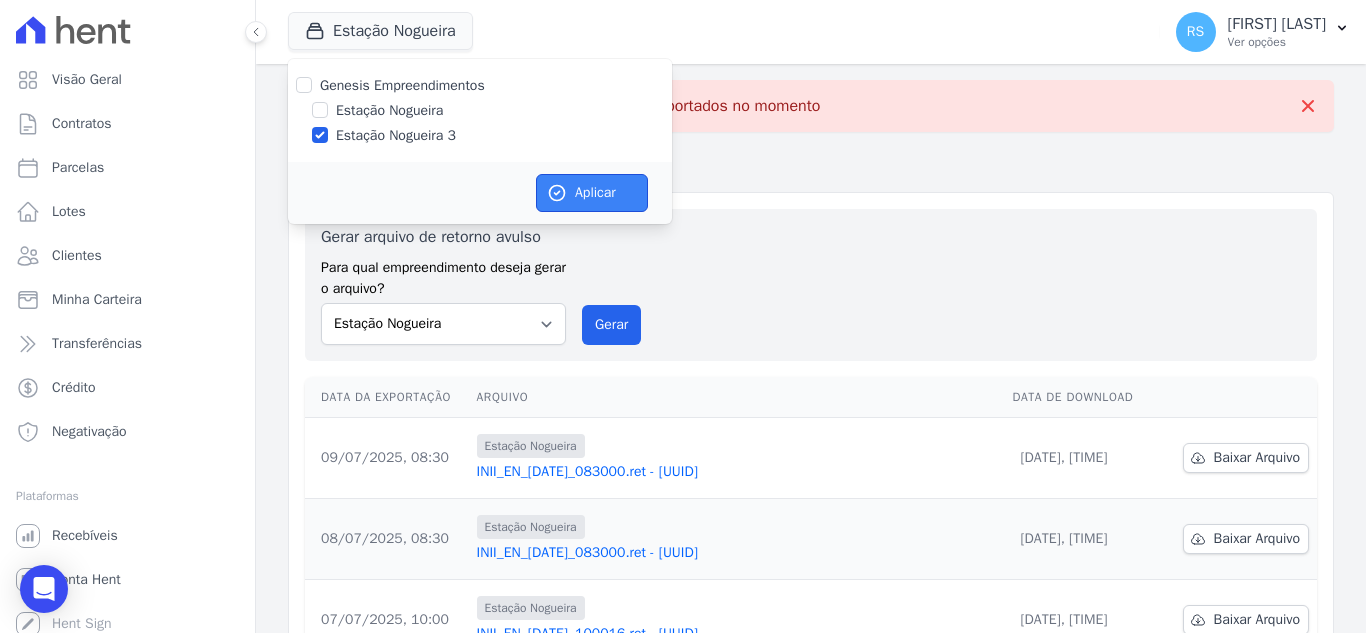 click on "Aplicar" at bounding box center [592, 193] 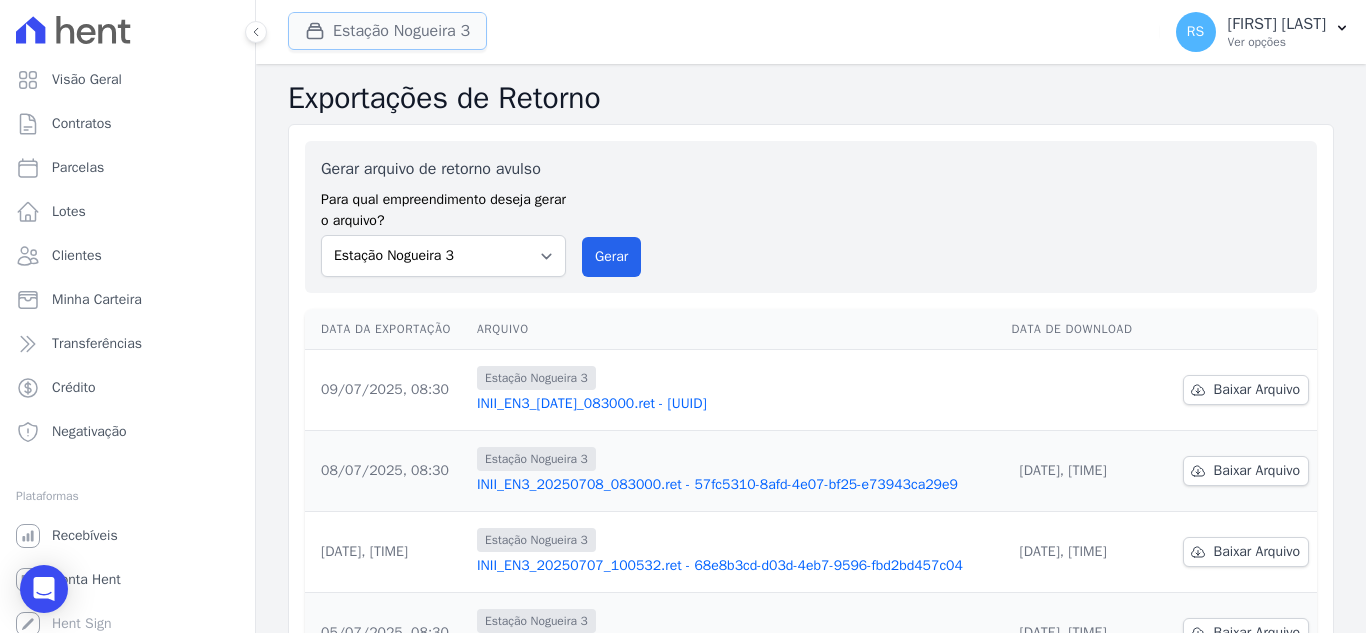 click on "Estação Nogueira 3" at bounding box center (387, 31) 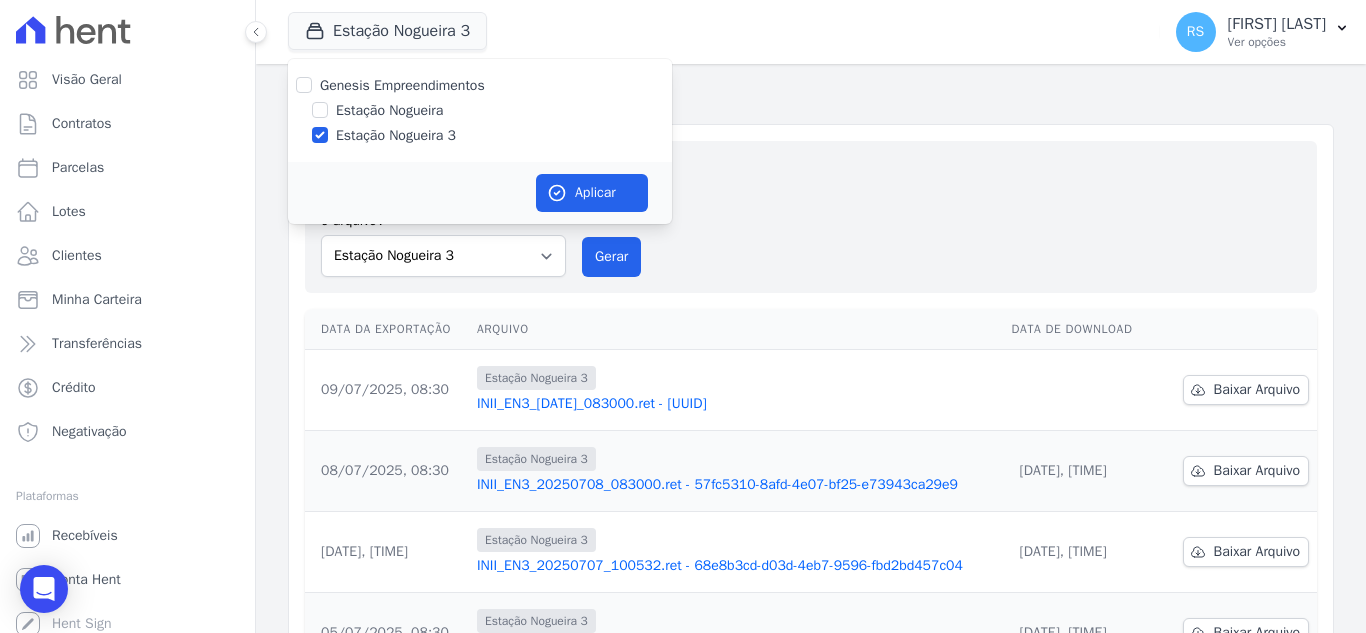click on "Estação Nogueira" at bounding box center [389, 110] 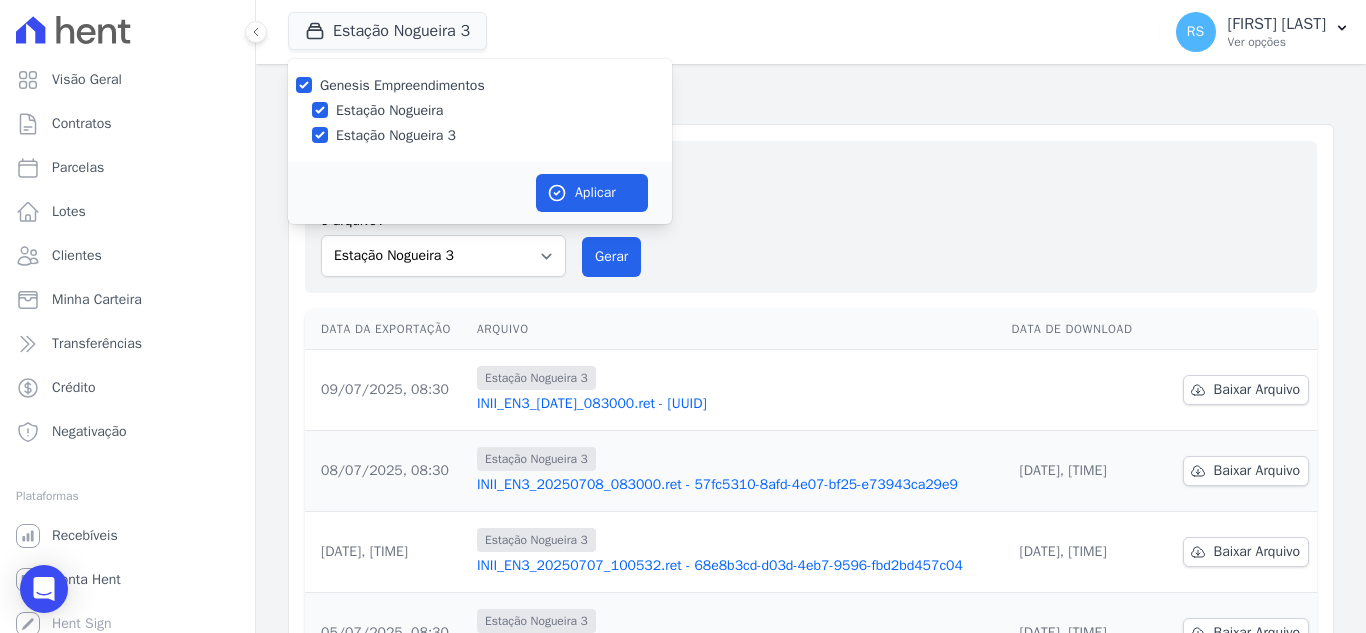 click on "Genesis Empreendimentos
Estação Nogueira
Estação Nogueira 3" at bounding box center [480, 110] 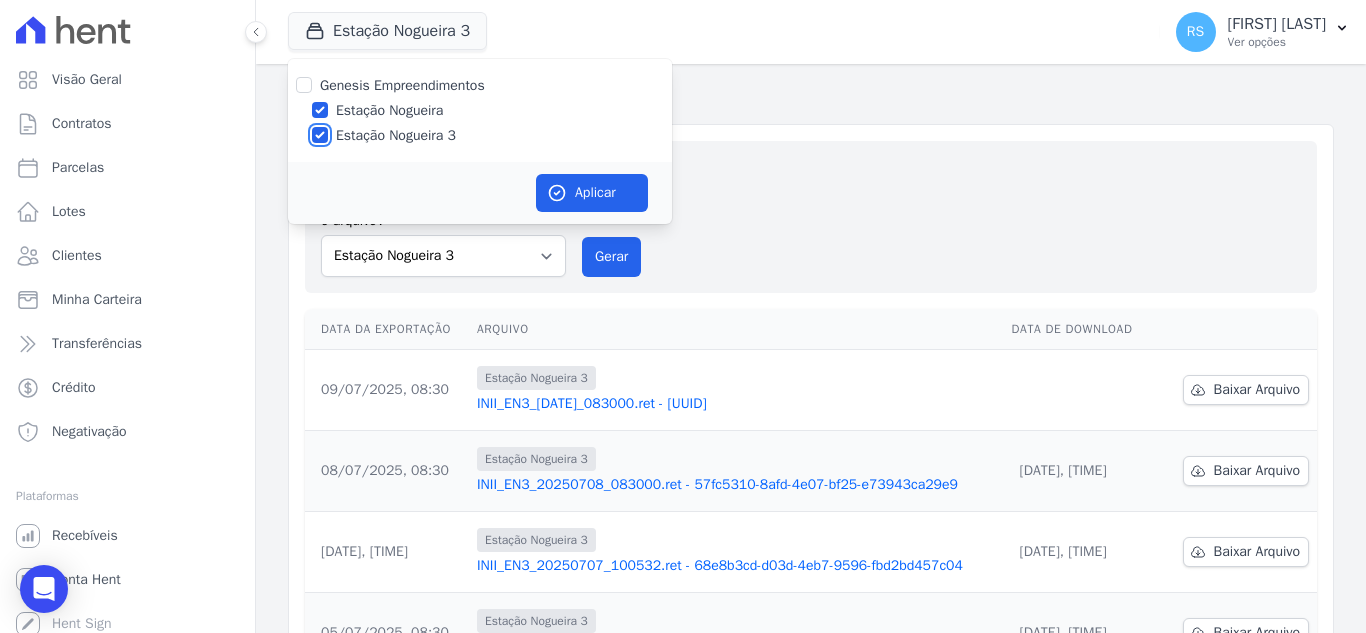 checkbox on "false" 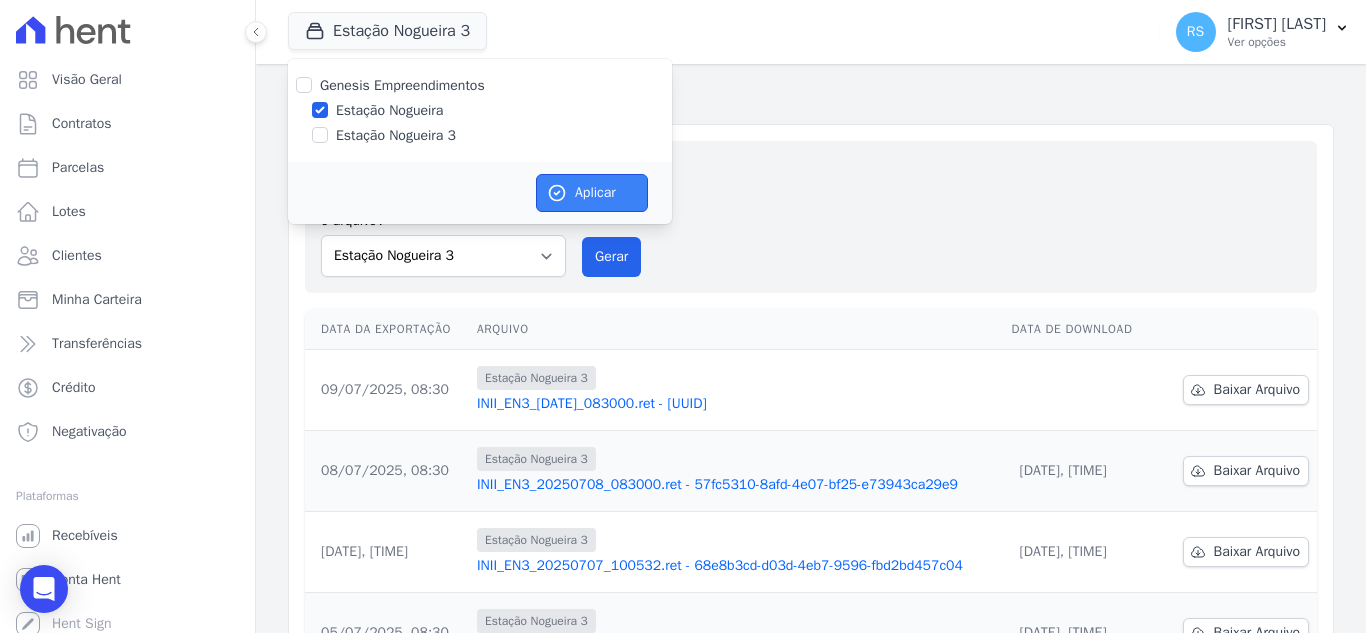 click on "Aplicar" at bounding box center (592, 193) 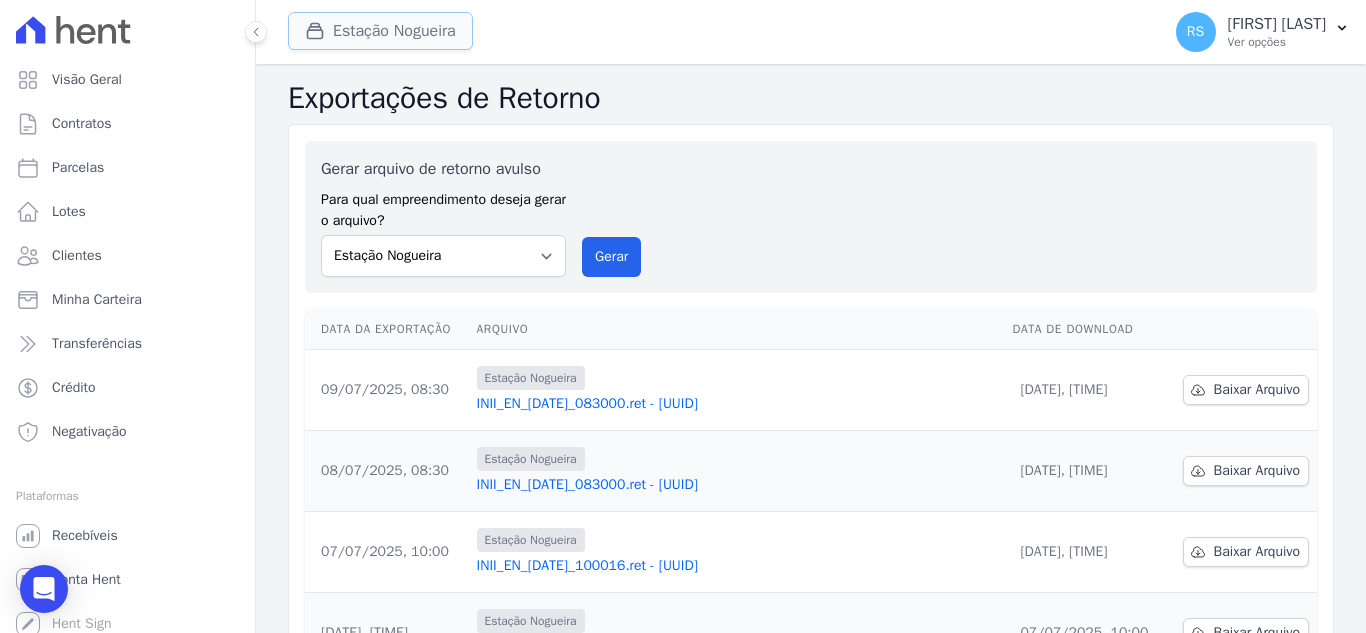 click on "Estação Nogueira" at bounding box center [380, 31] 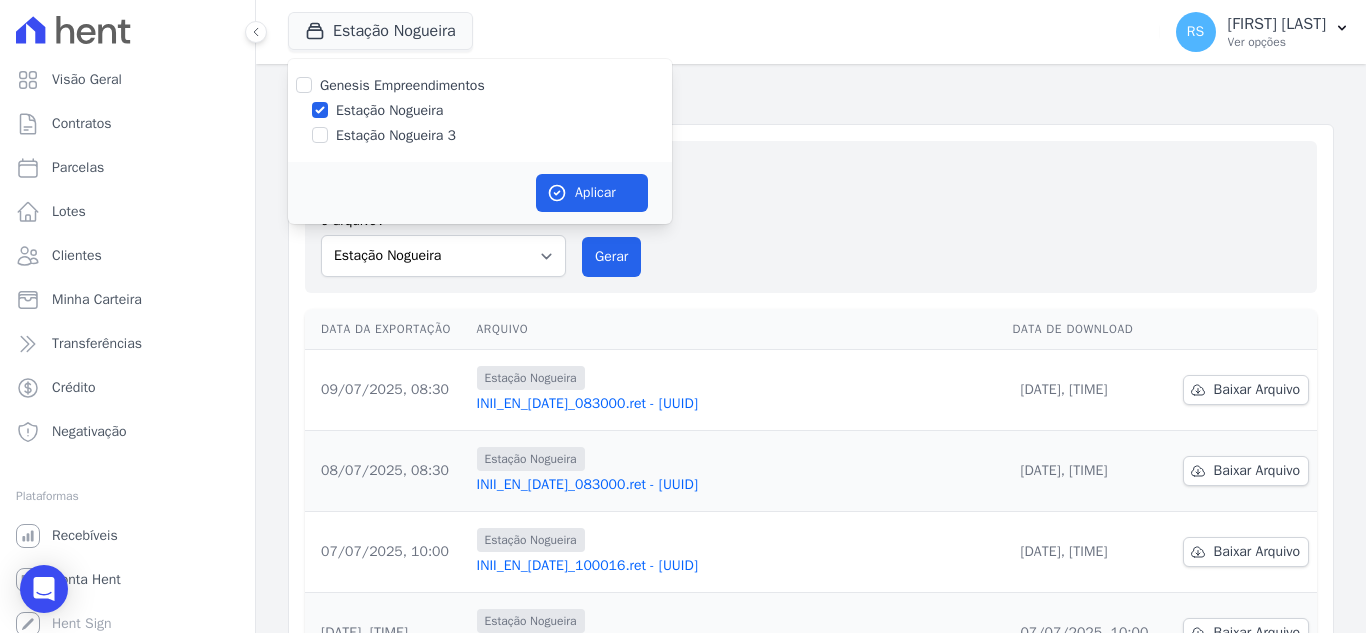 click on "Estação Nogueira 3" at bounding box center [396, 135] 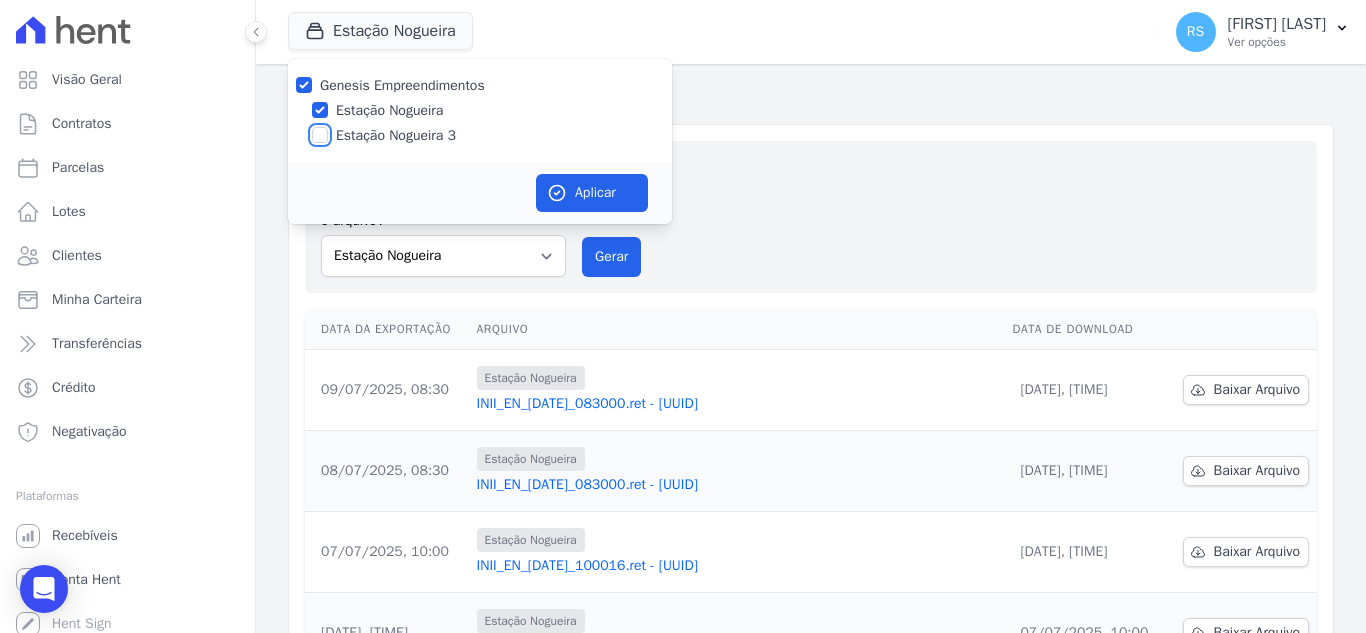 checkbox on "true" 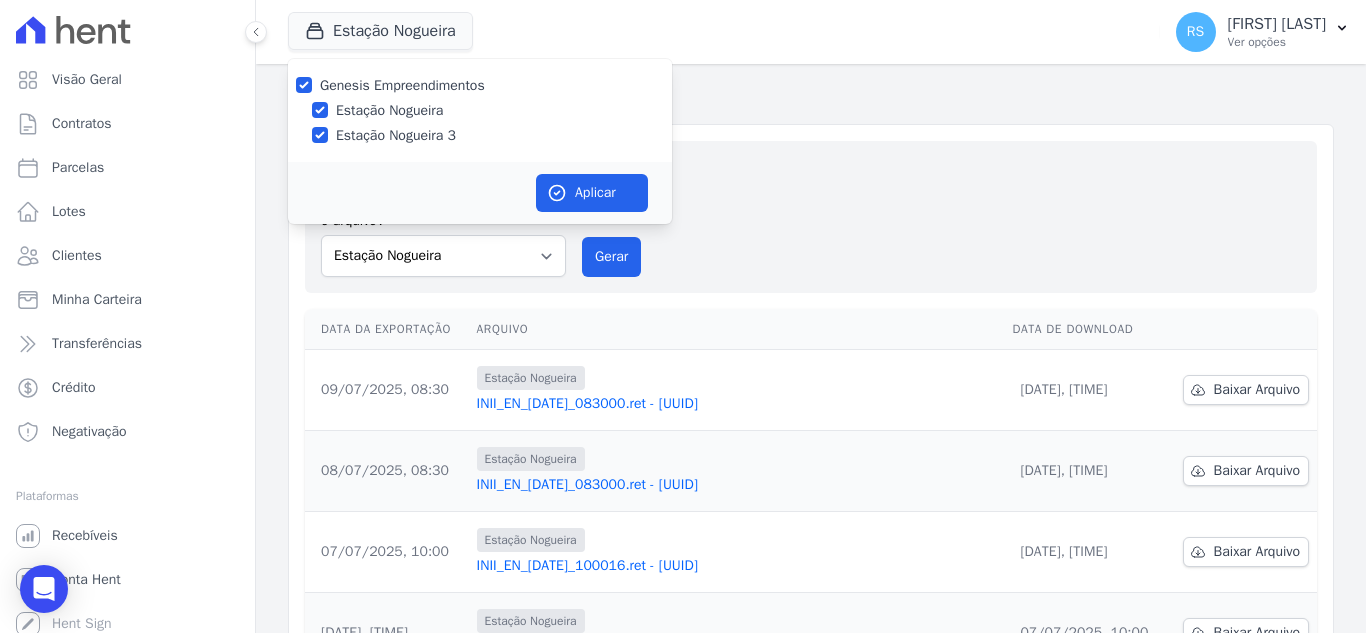click on "Estação Nogueira" at bounding box center (389, 110) 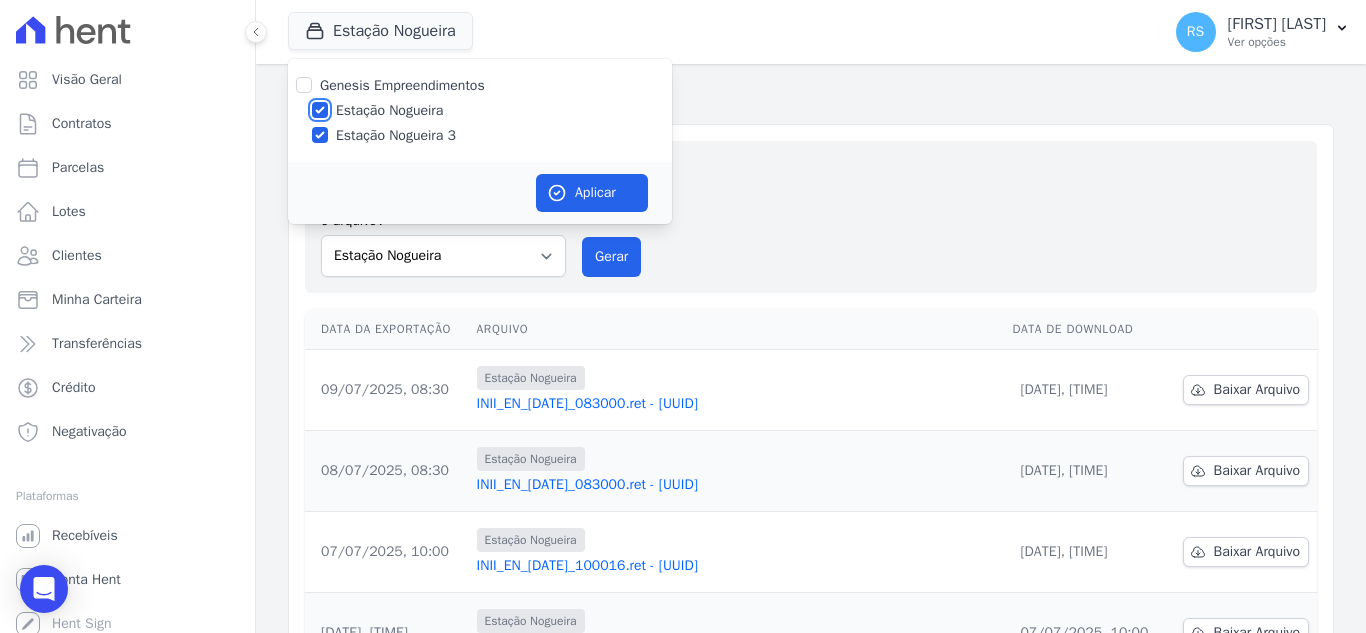 checkbox on "false" 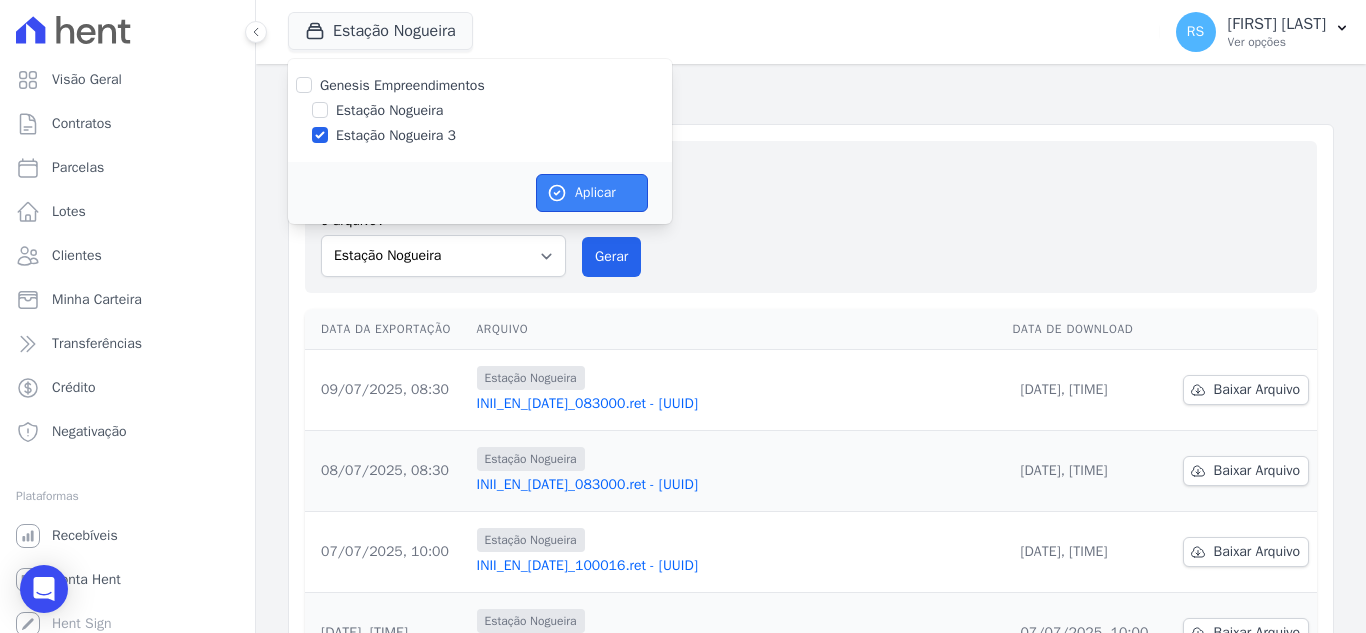 click on "Aplicar" at bounding box center (592, 193) 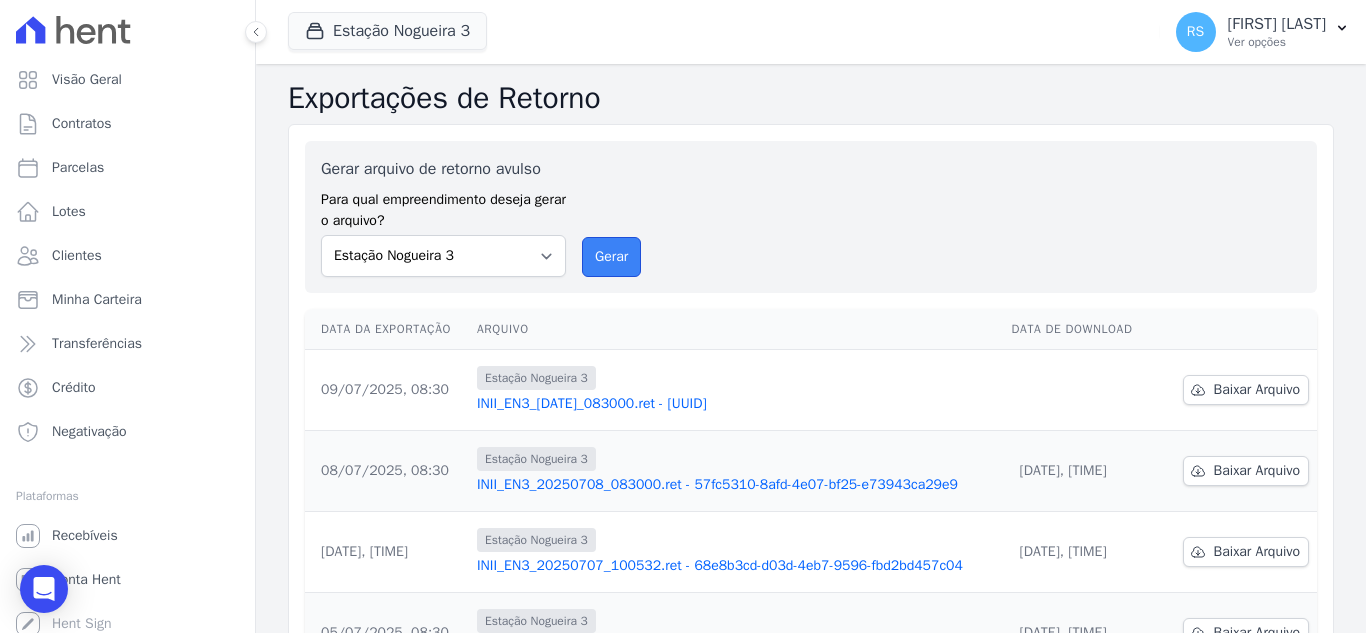 click on "Gerar" at bounding box center [611, 257] 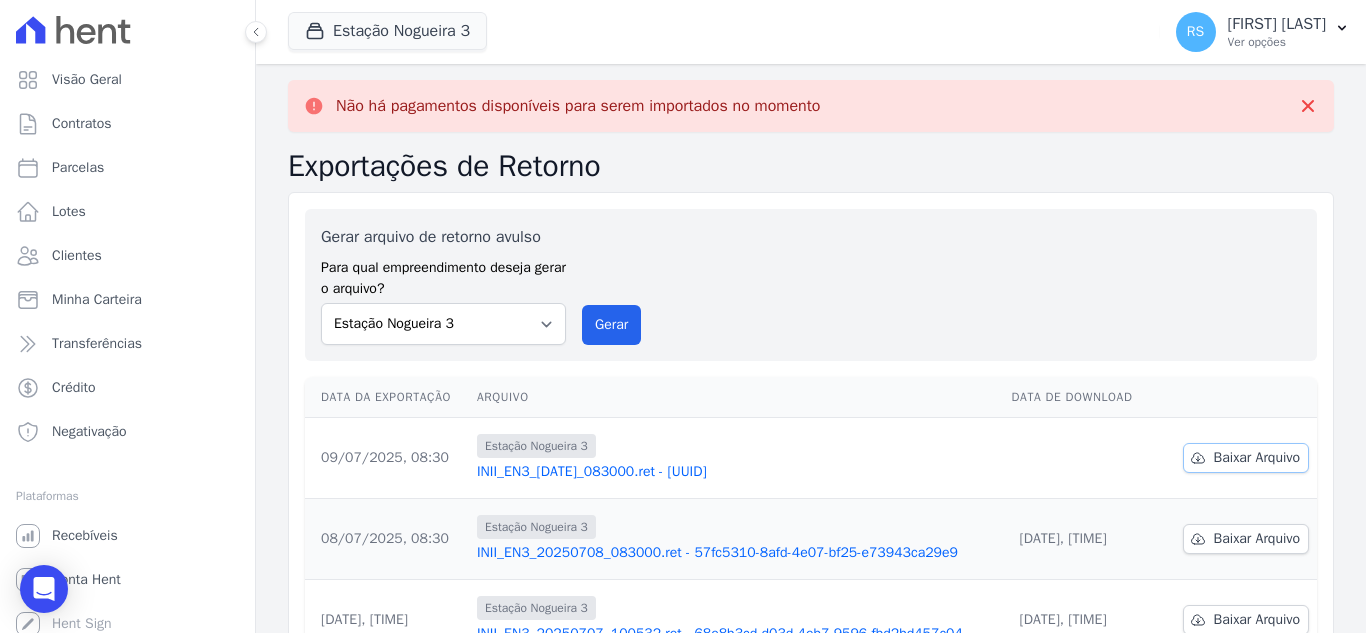 click on "Baixar Arquivo" at bounding box center [1257, 458] 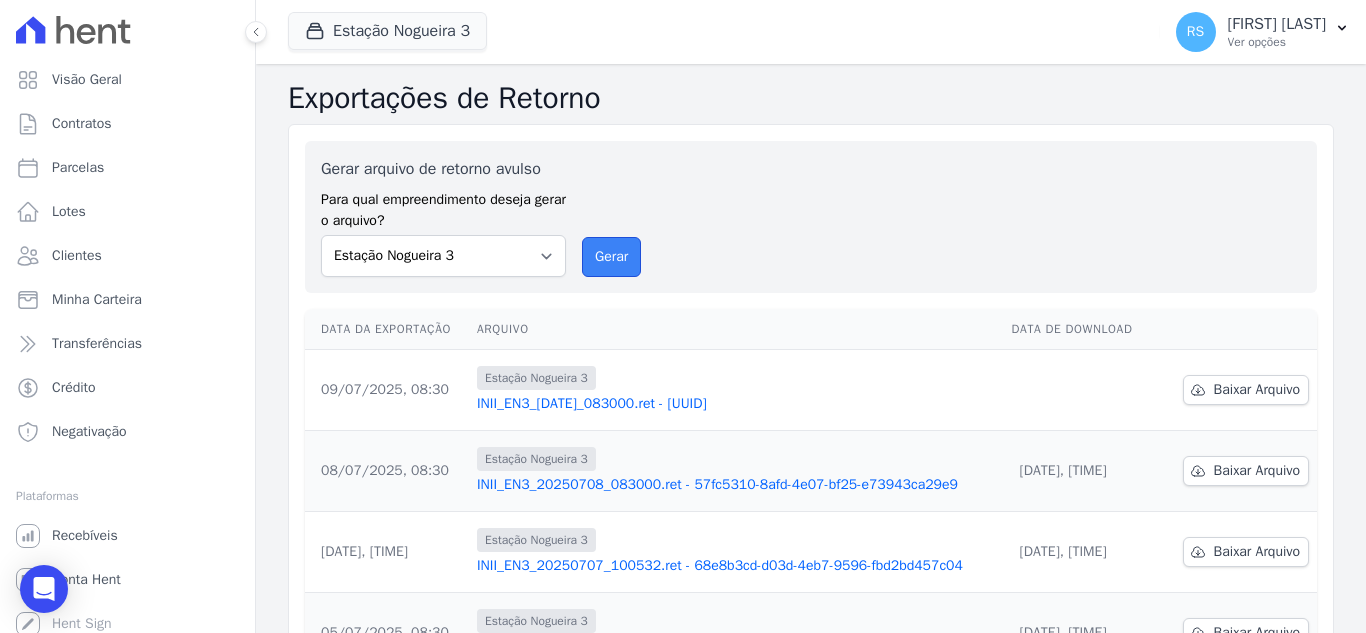 click on "Gerar" at bounding box center (611, 257) 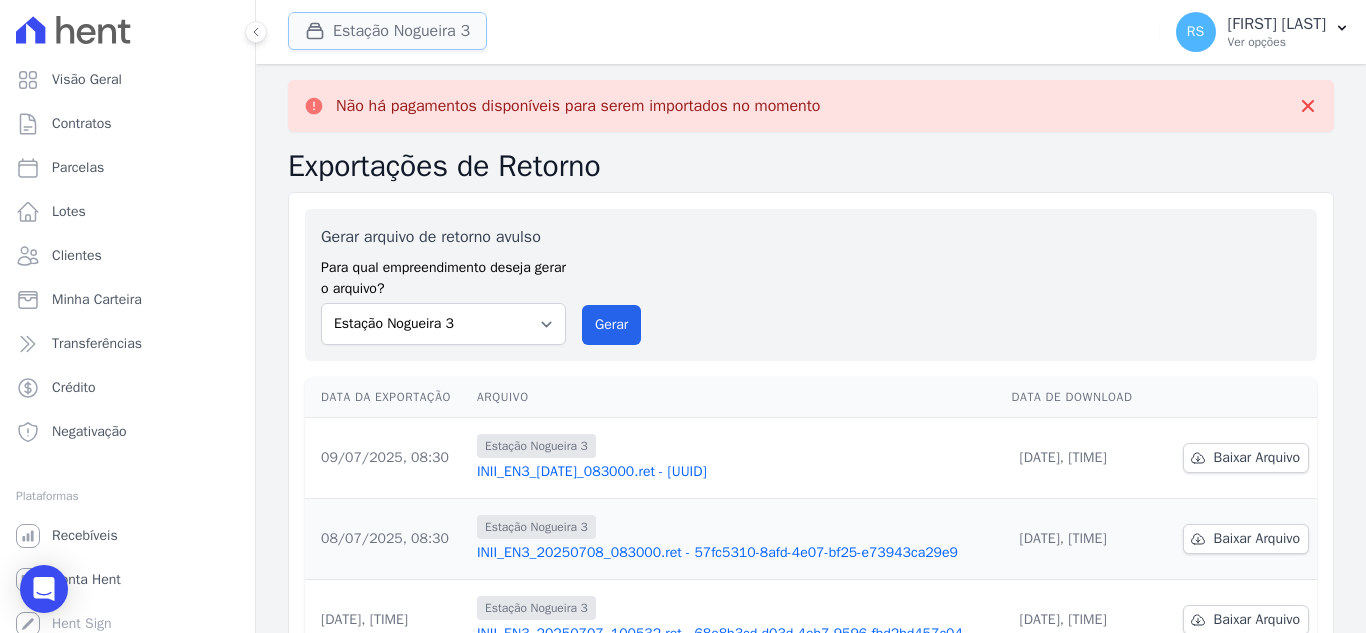 click on "Estação Nogueira 3" at bounding box center [387, 31] 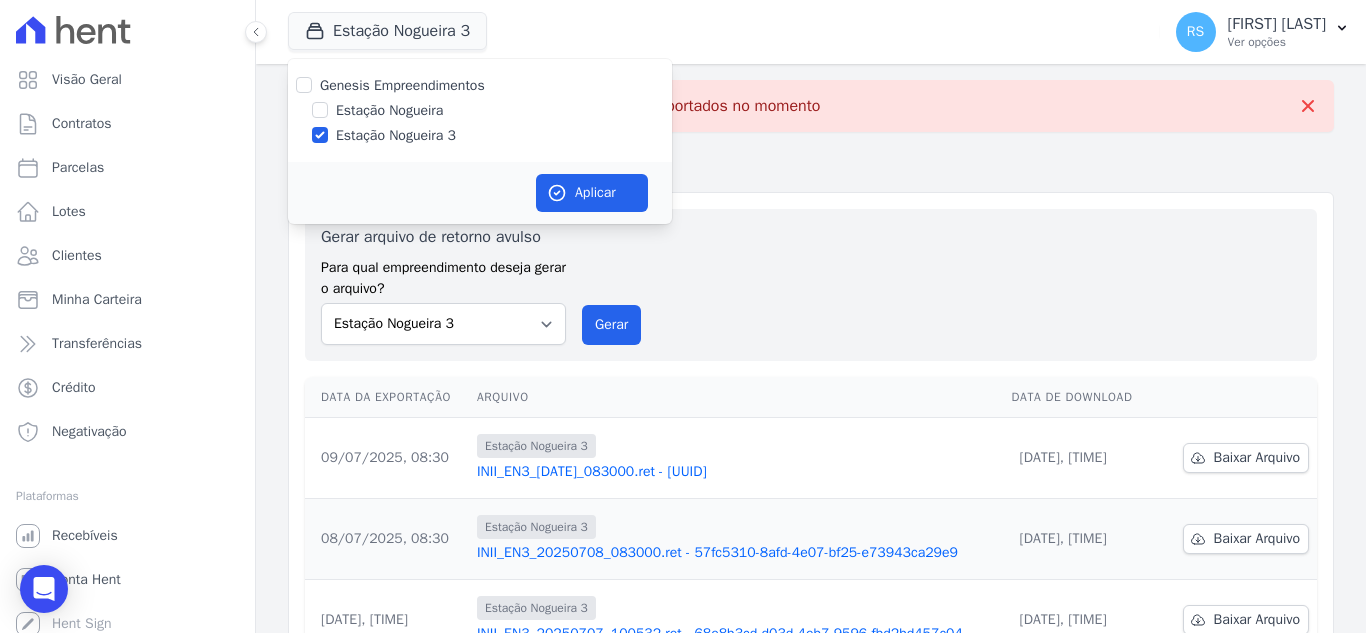 click on "Estação Nogueira" at bounding box center [389, 110] 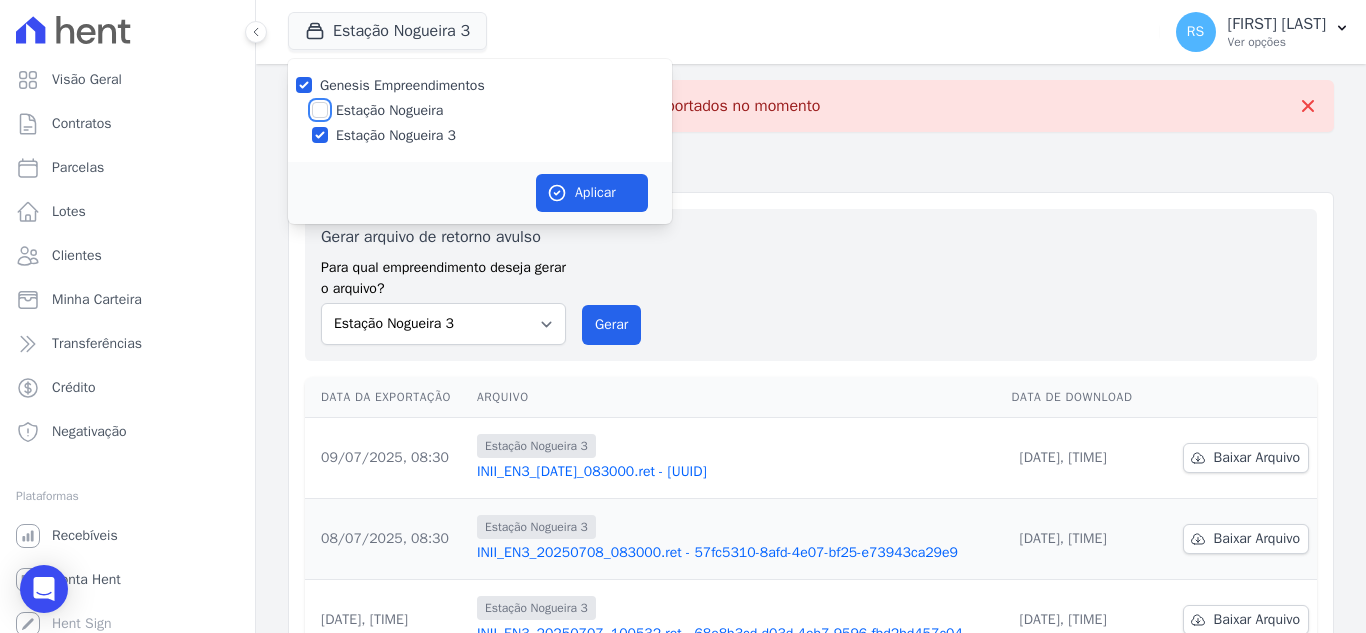 checkbox on "true" 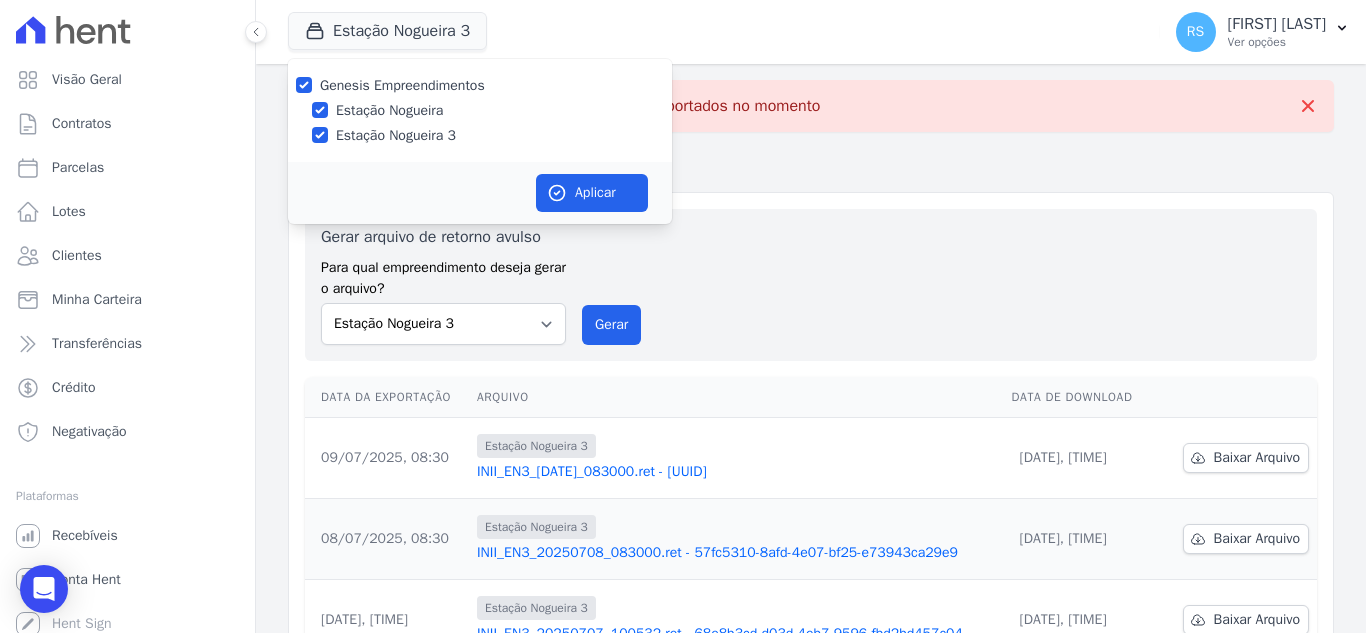 click on "Estação Nogueira 3" at bounding box center (396, 135) 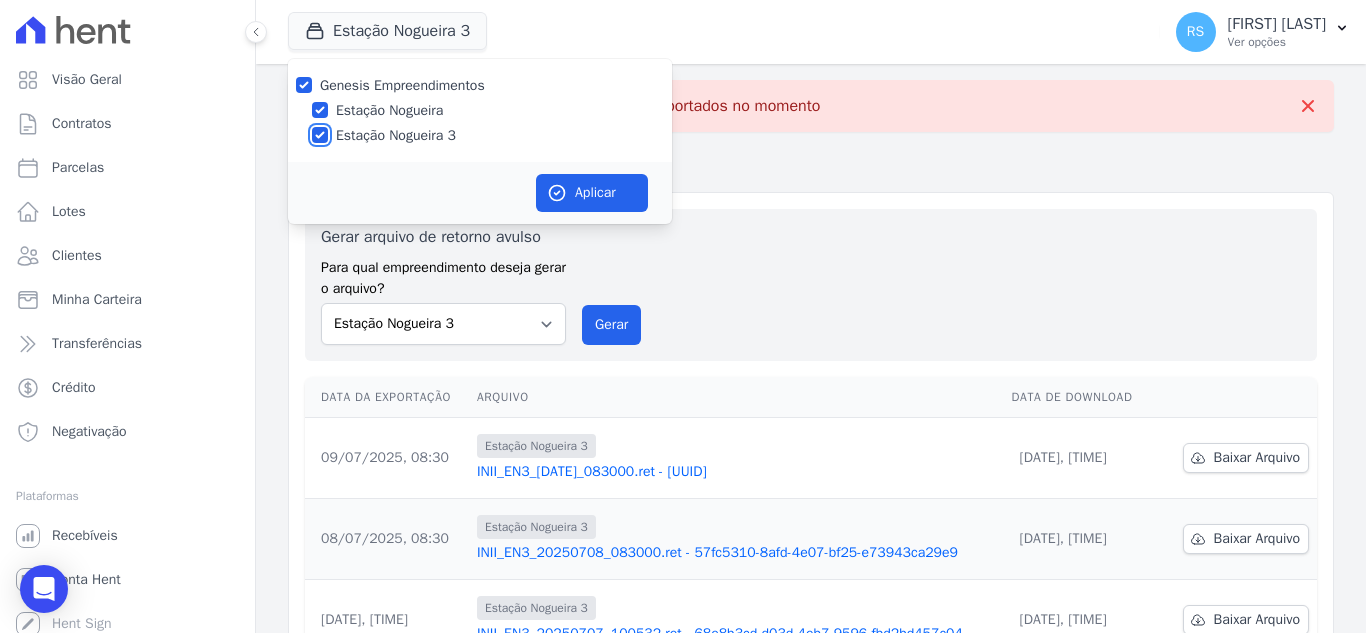 click on "Estação Nogueira 3" at bounding box center (320, 135) 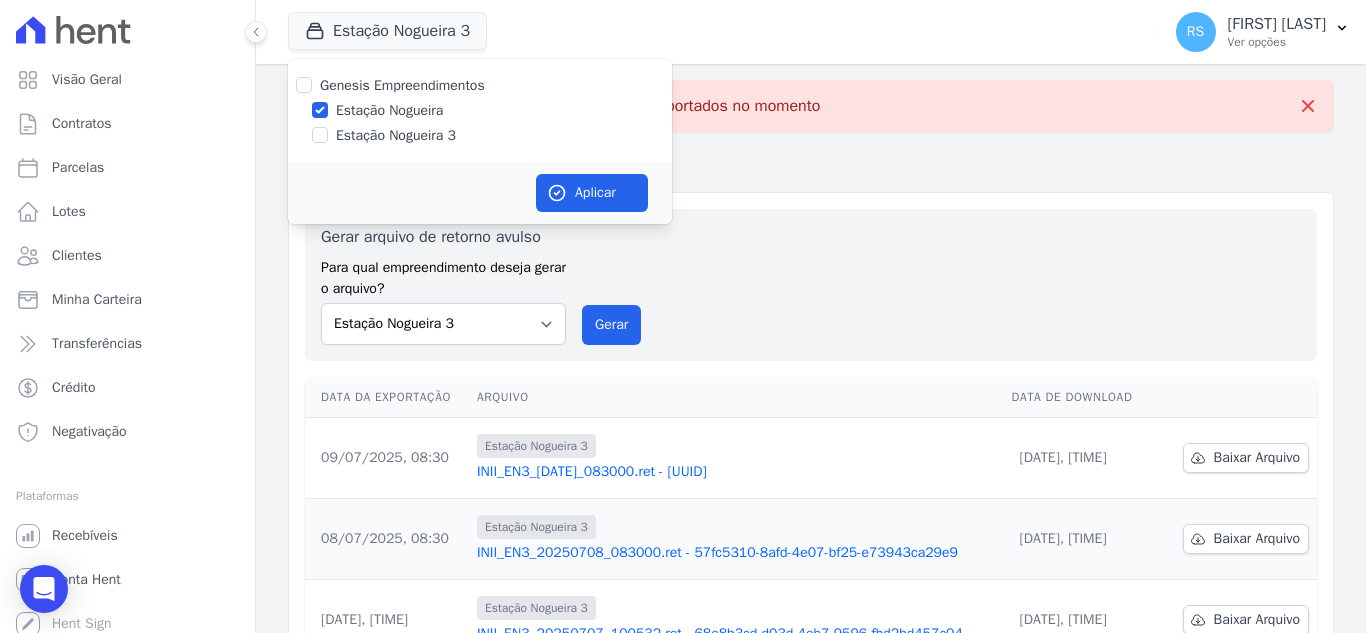 click on "Aplicar" at bounding box center [480, 193] 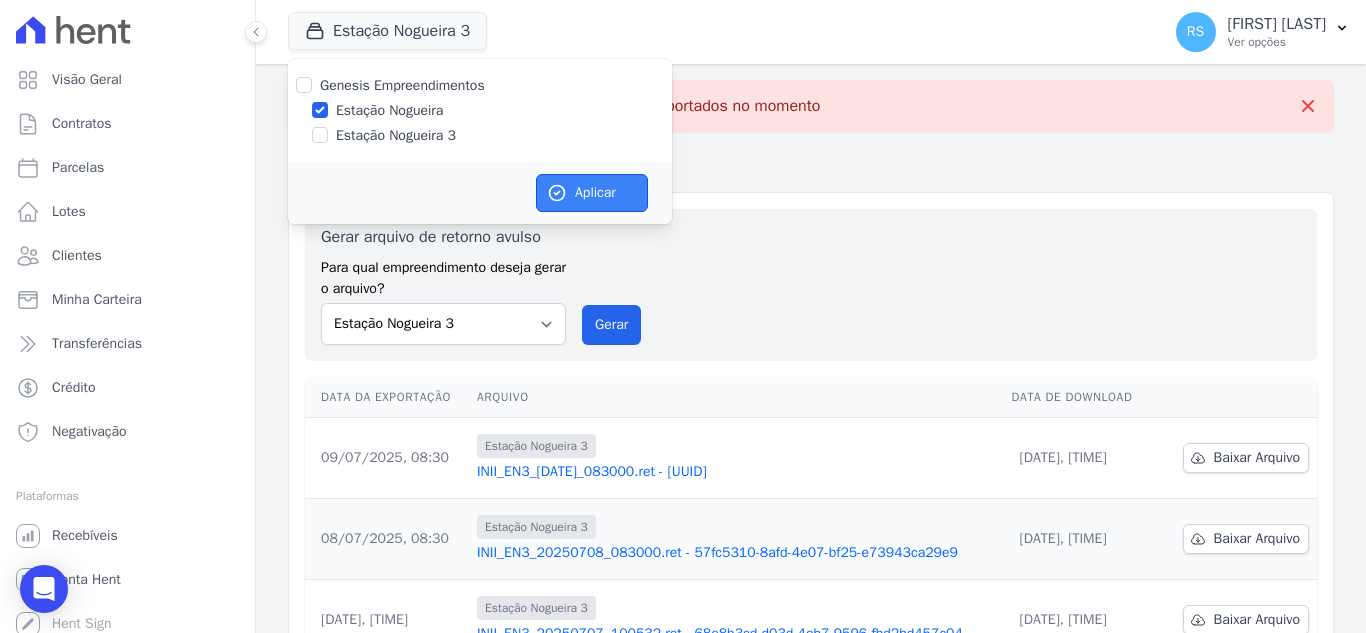 click on "Aplicar" at bounding box center [592, 193] 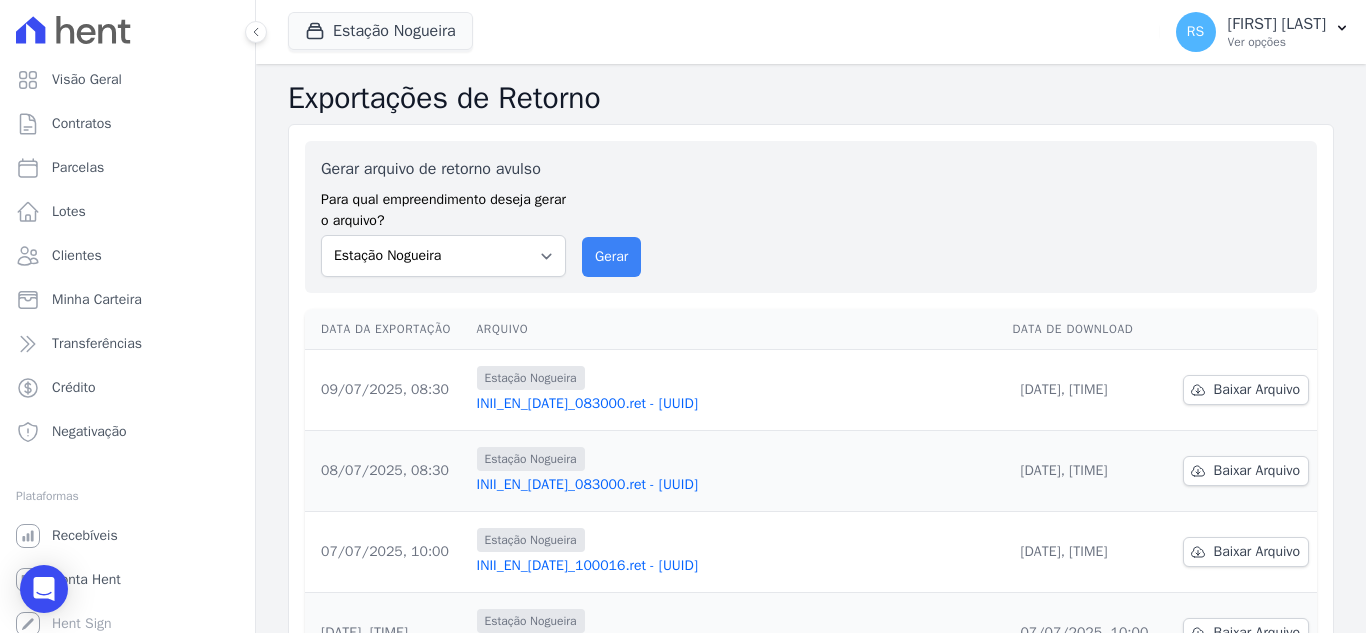drag, startPoint x: 640, startPoint y: 273, endPoint x: 580, endPoint y: 246, distance: 65.795135 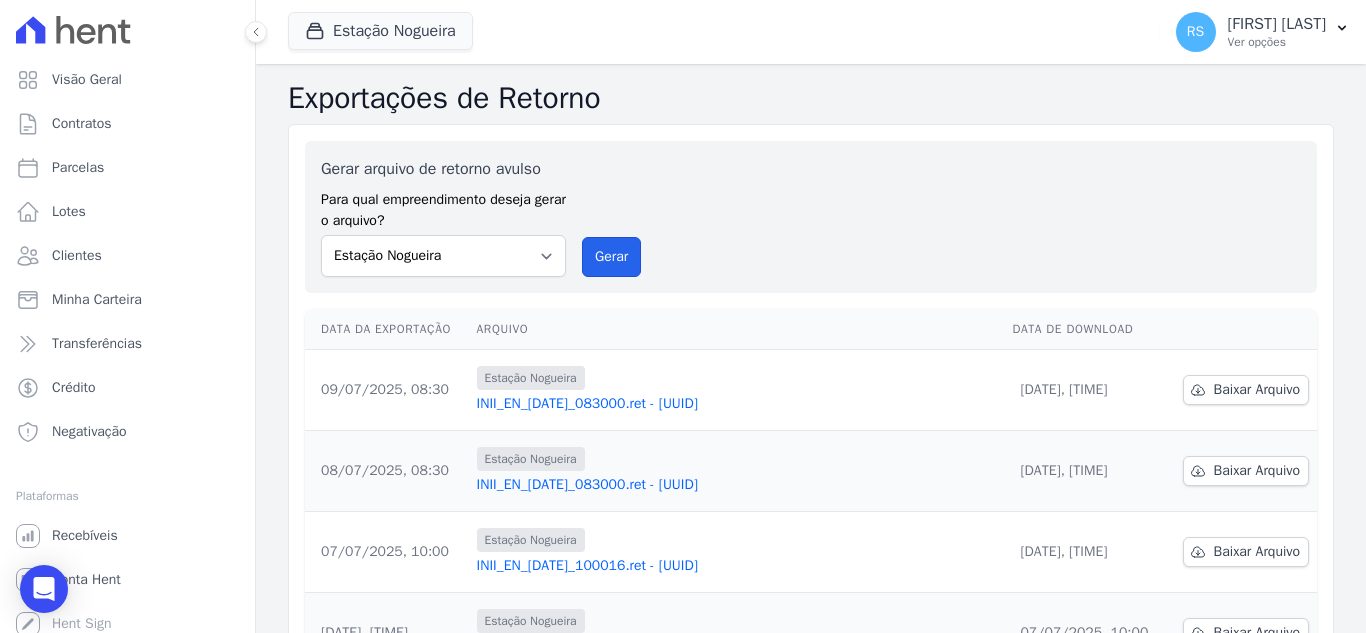 drag, startPoint x: 580, startPoint y: 246, endPoint x: 727, endPoint y: 199, distance: 154.33081 